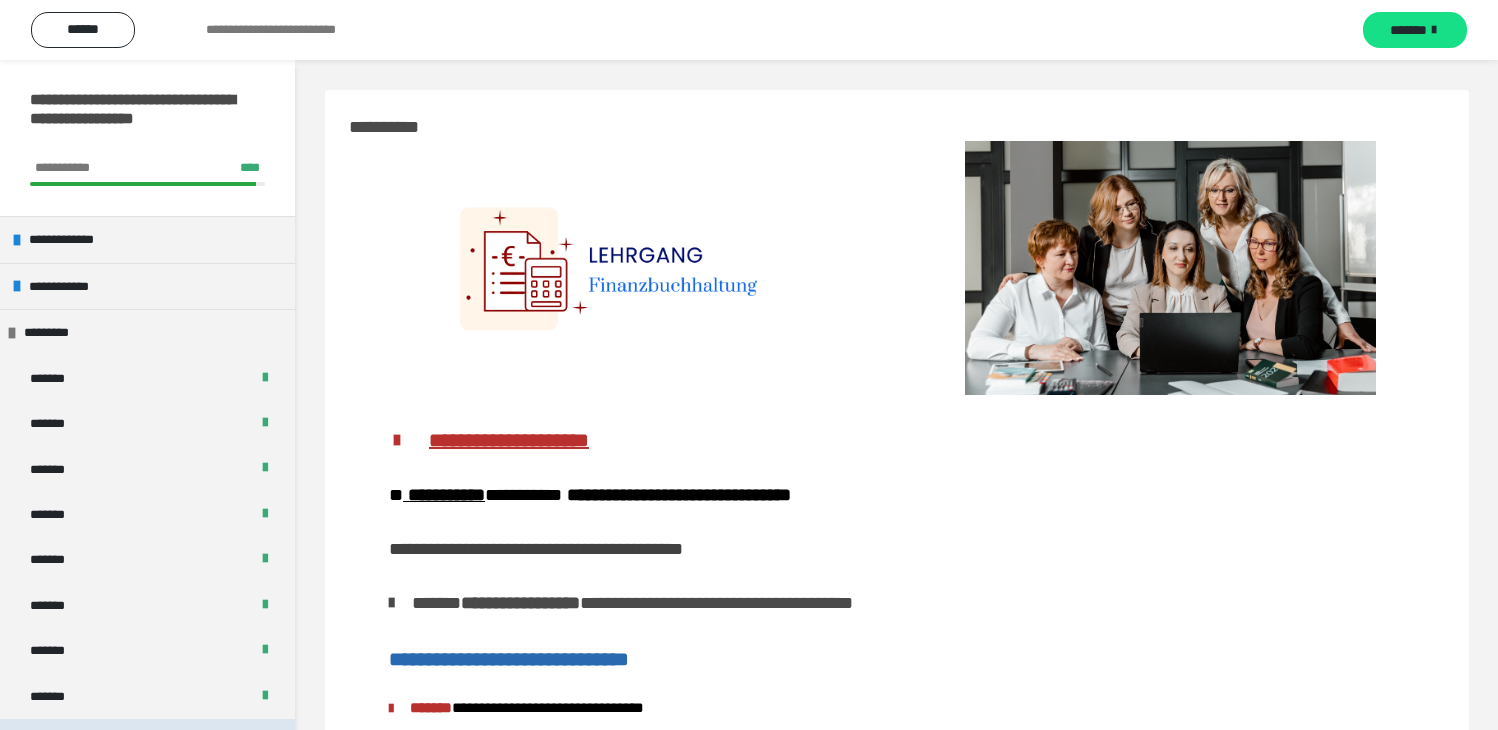 scroll, scrollTop: 0, scrollLeft: 0, axis: both 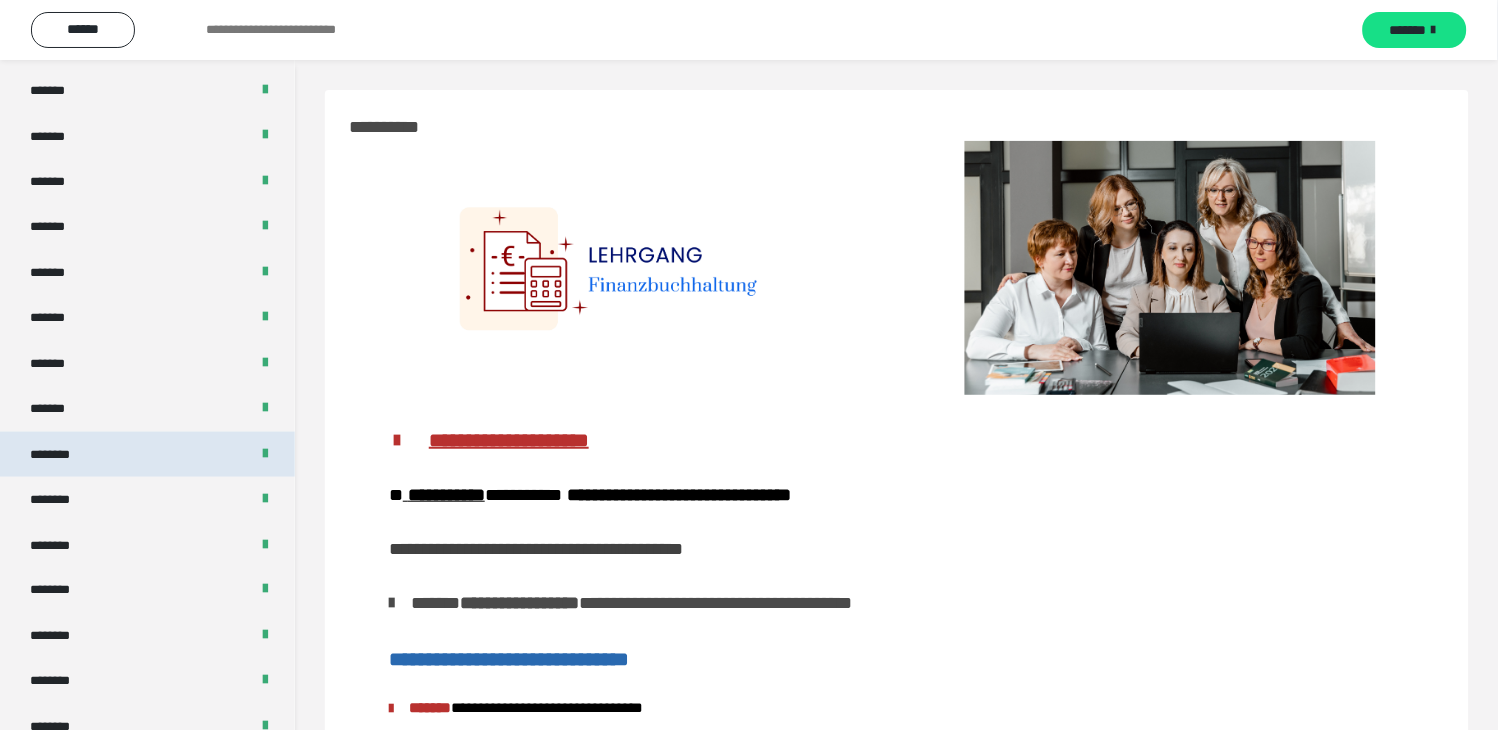 click on "********" at bounding box center [147, 454] 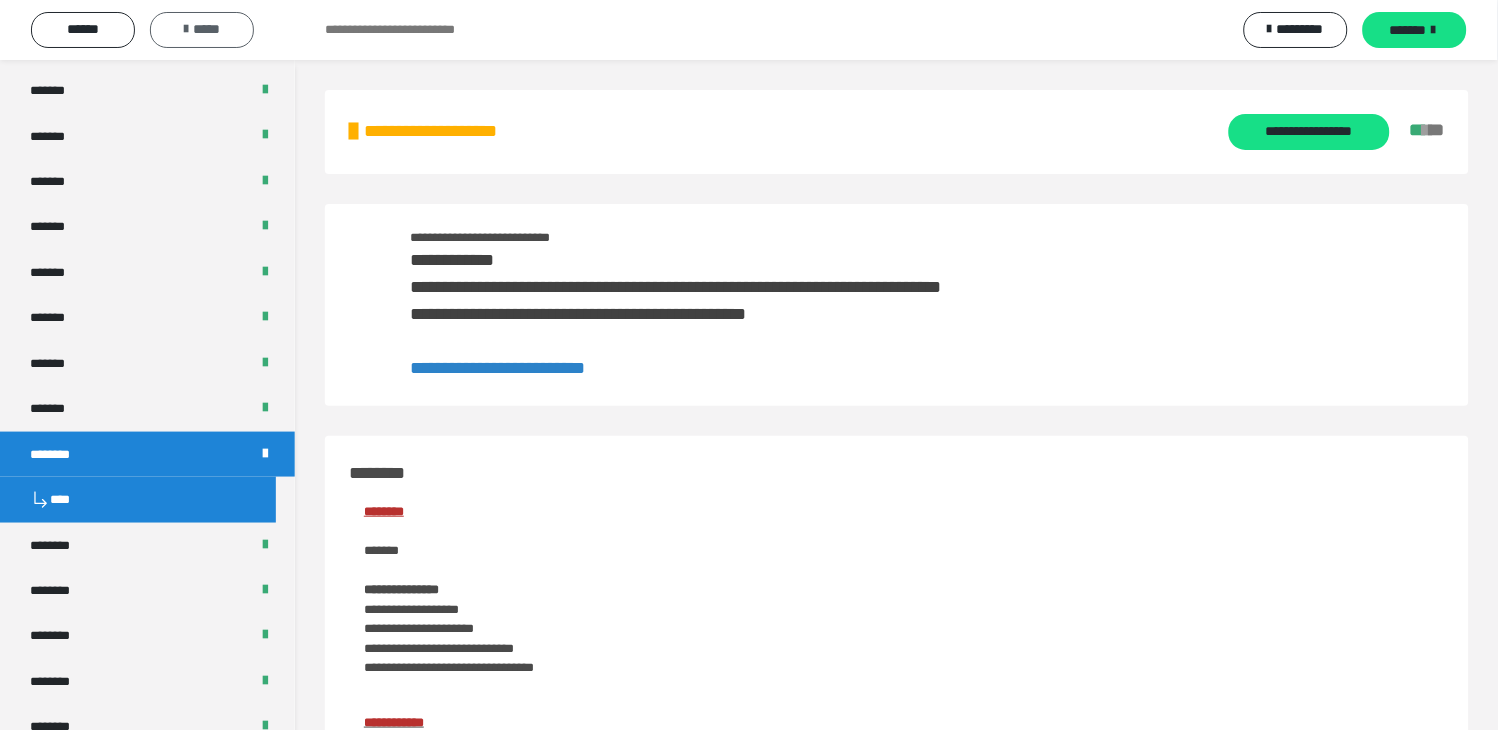 click on "*****" at bounding box center [202, 30] 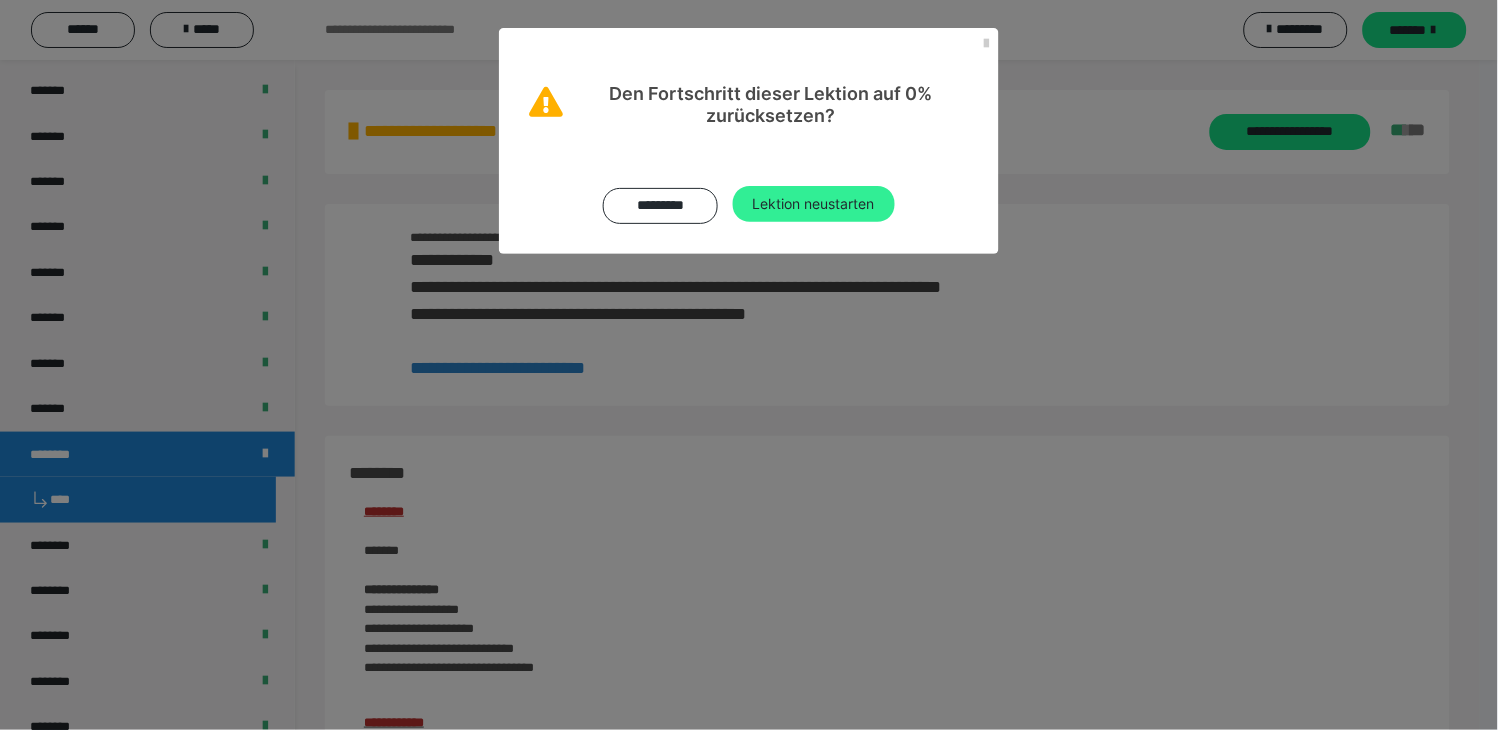 click on "Lektion neustarten" at bounding box center [814, 204] 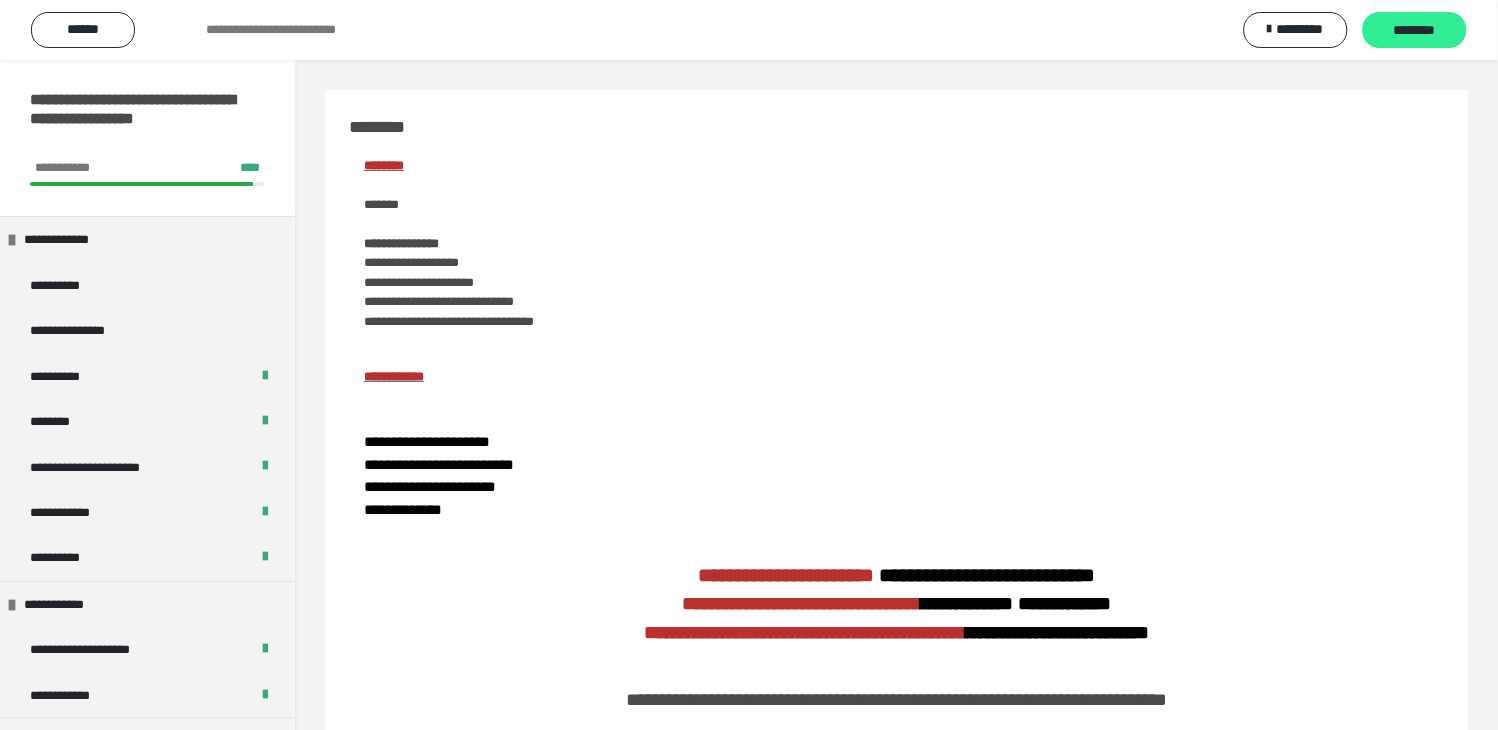 click on "********" at bounding box center (1415, 31) 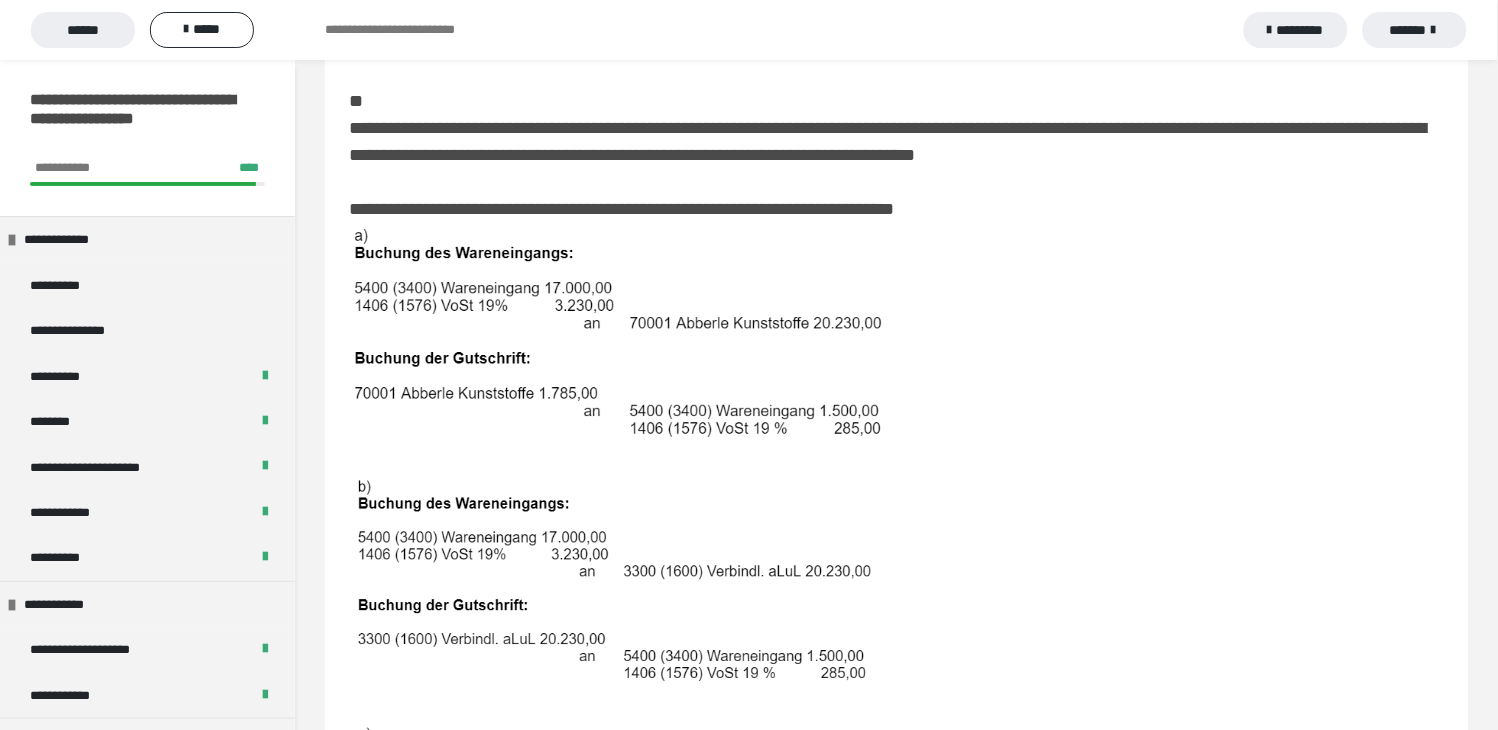 scroll, scrollTop: 777, scrollLeft: 0, axis: vertical 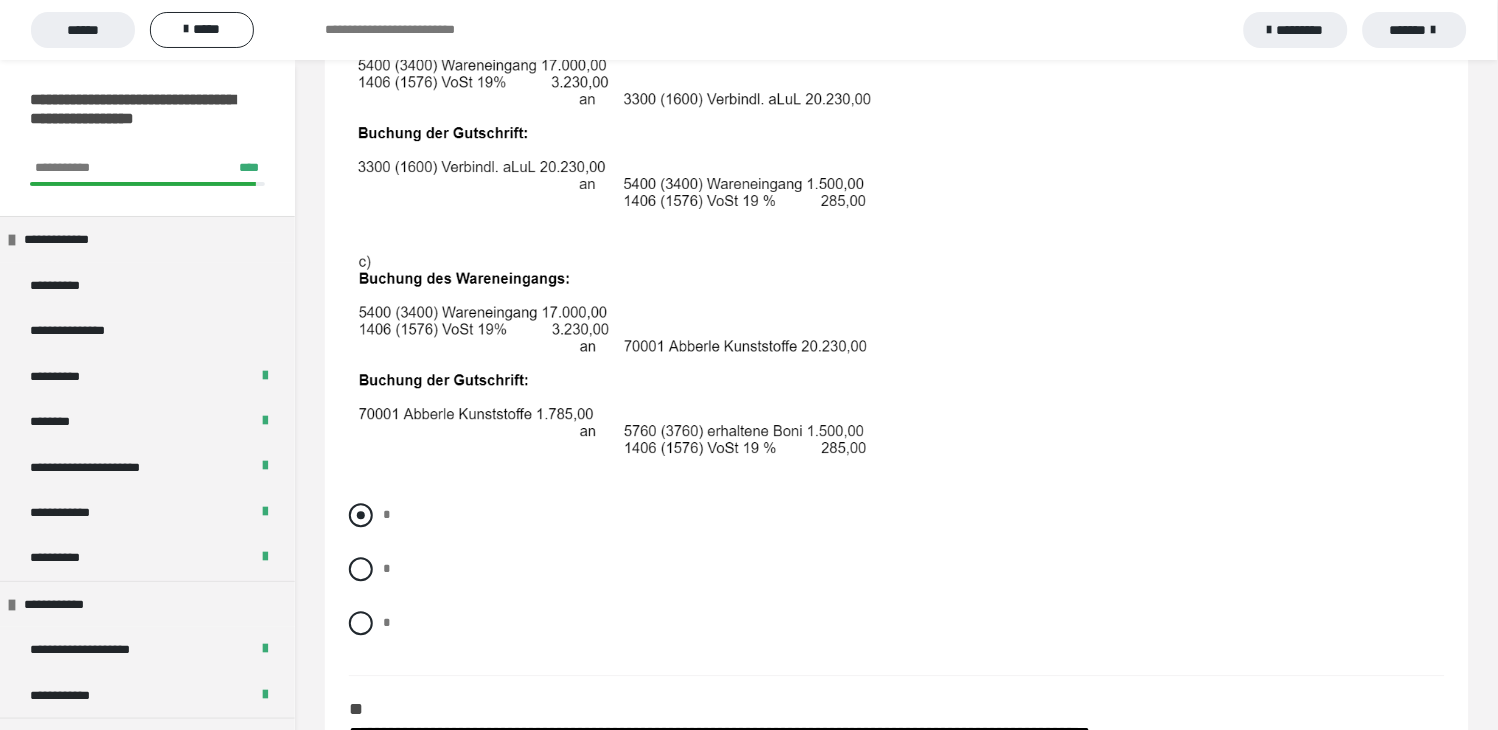 click at bounding box center [361, 516] 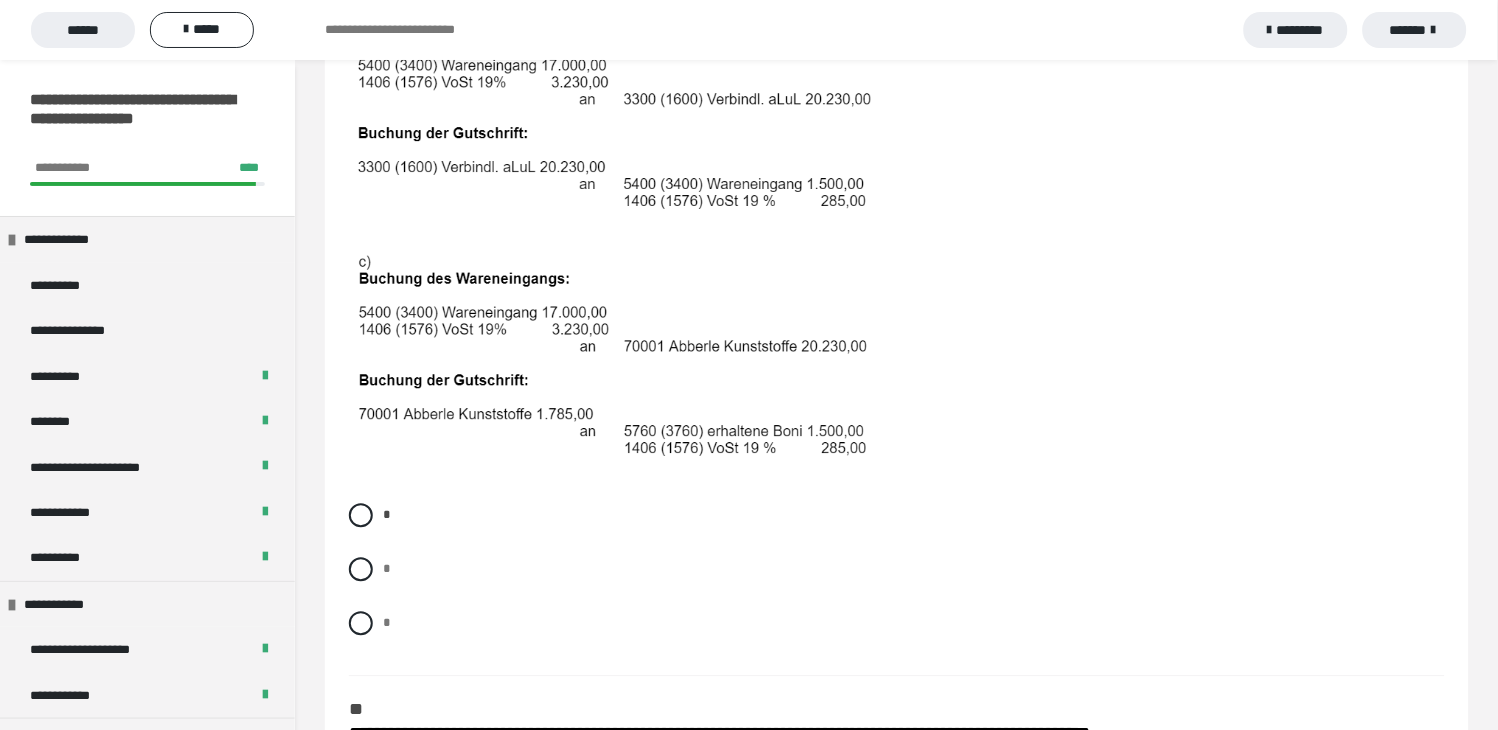 click at bounding box center [897, 358] 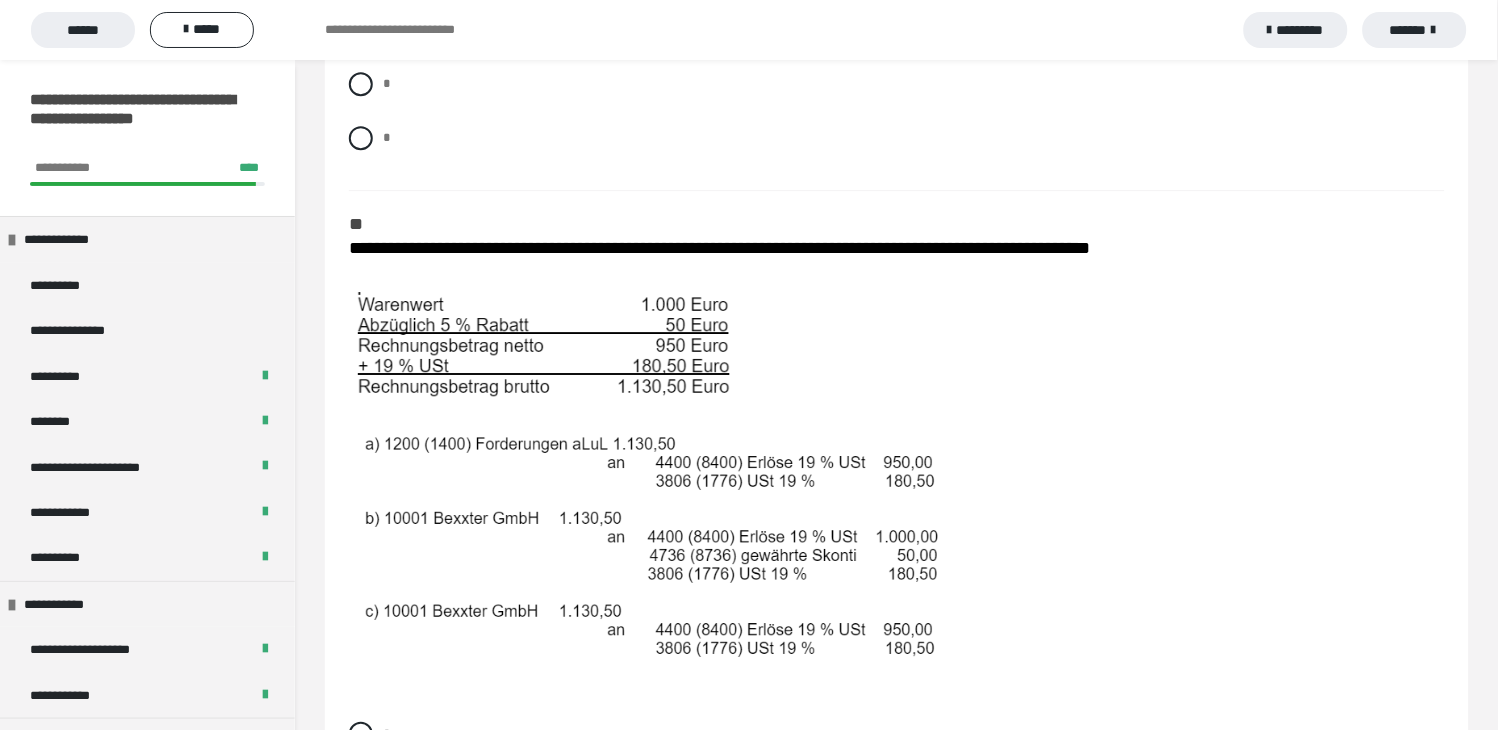 scroll, scrollTop: 1333, scrollLeft: 0, axis: vertical 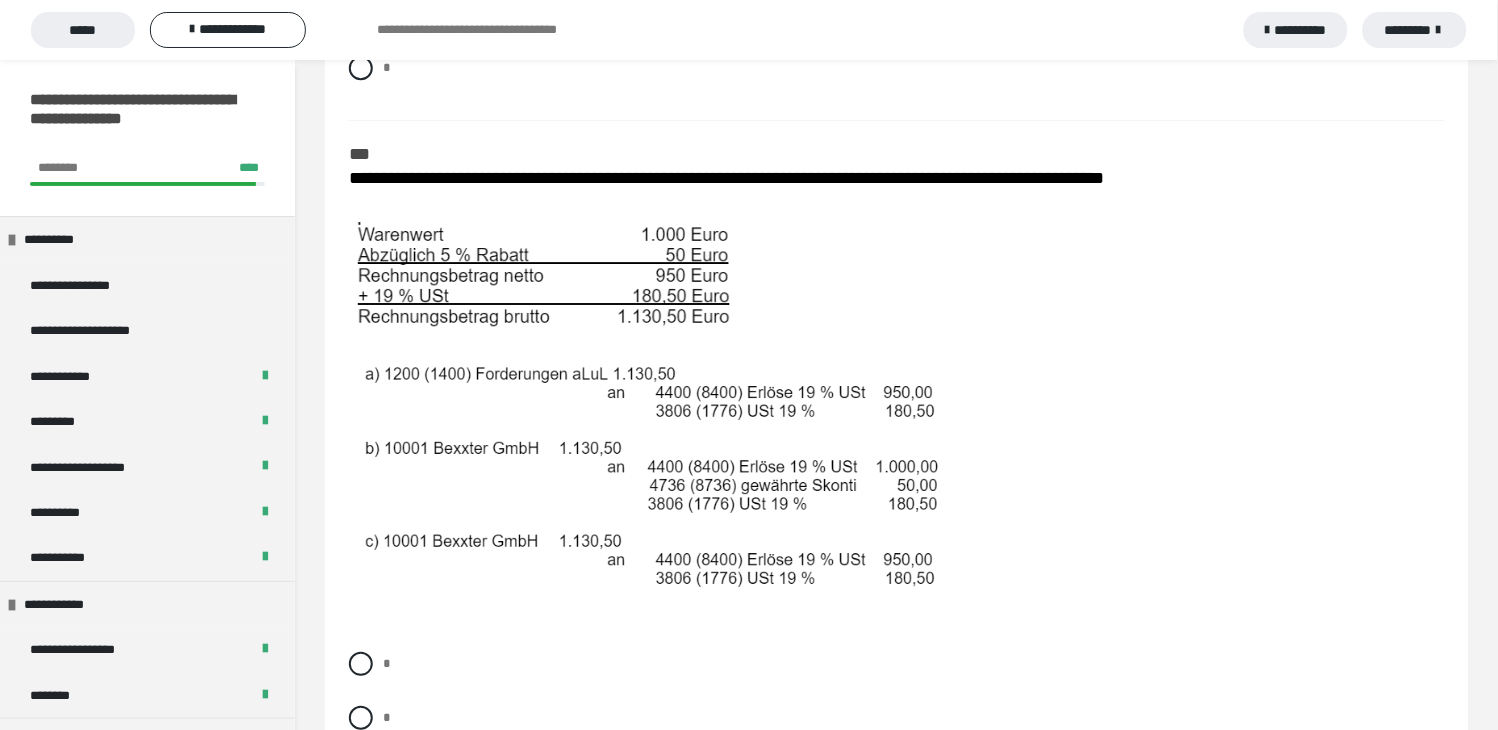 click on "**********" at bounding box center (897, 404) 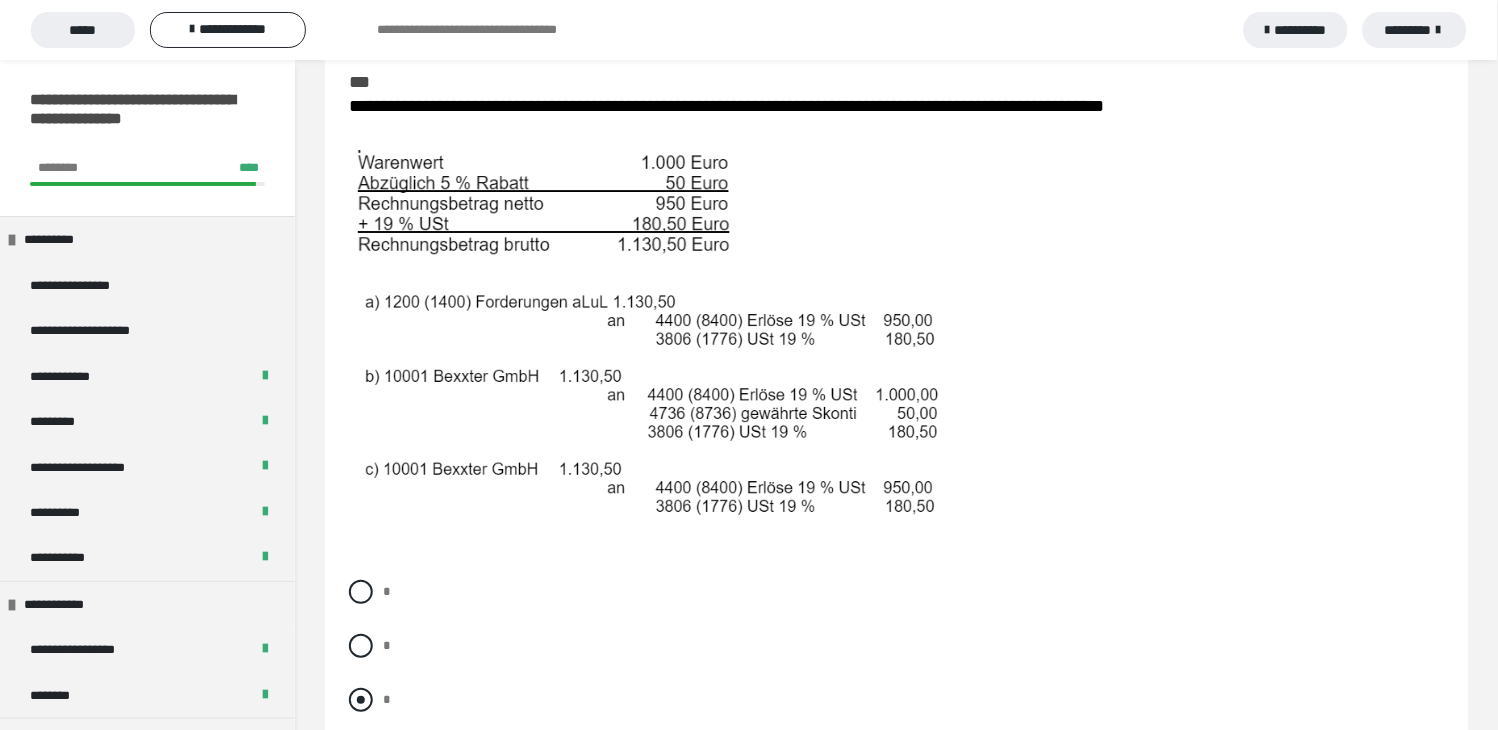 scroll, scrollTop: 1444, scrollLeft: 0, axis: vertical 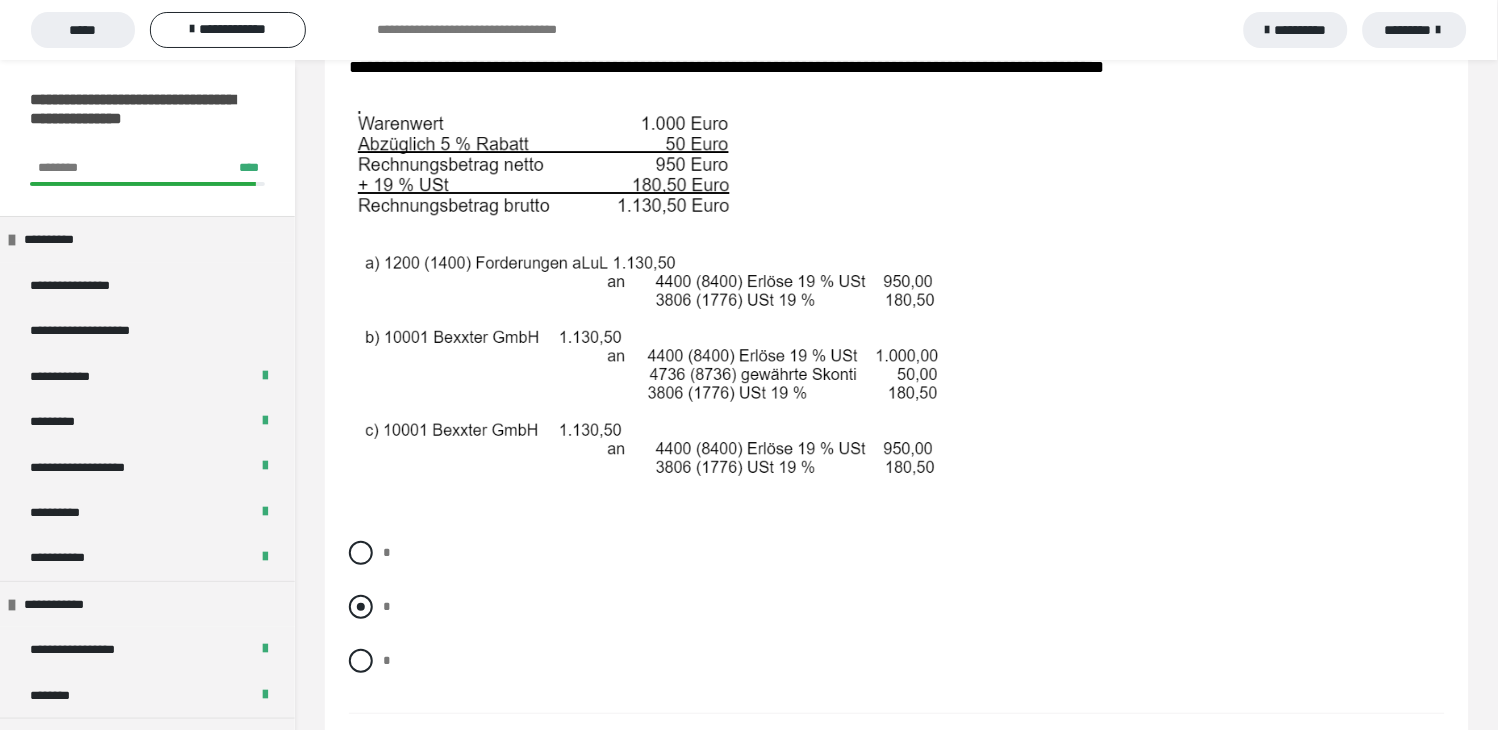 click at bounding box center [361, 607] 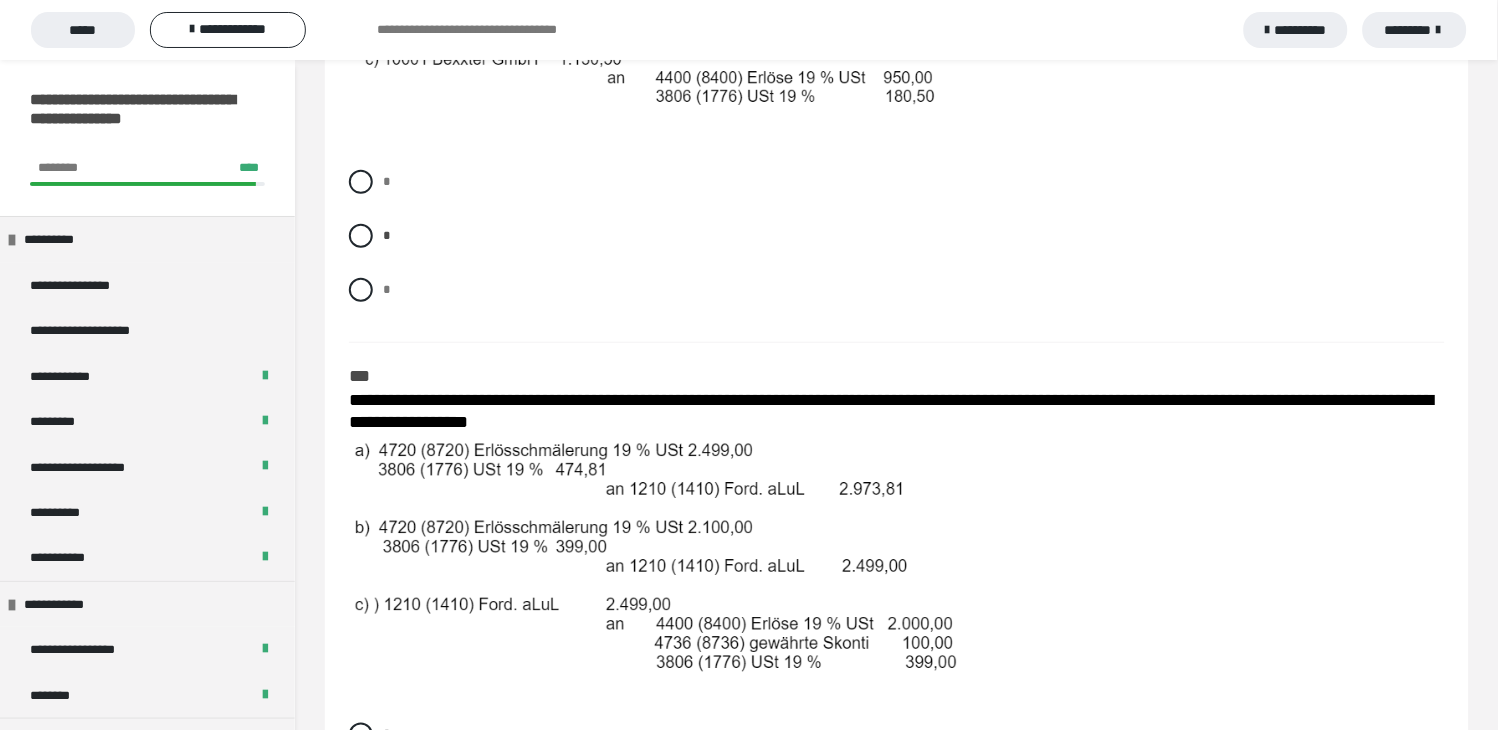 scroll, scrollTop: 1888, scrollLeft: 0, axis: vertical 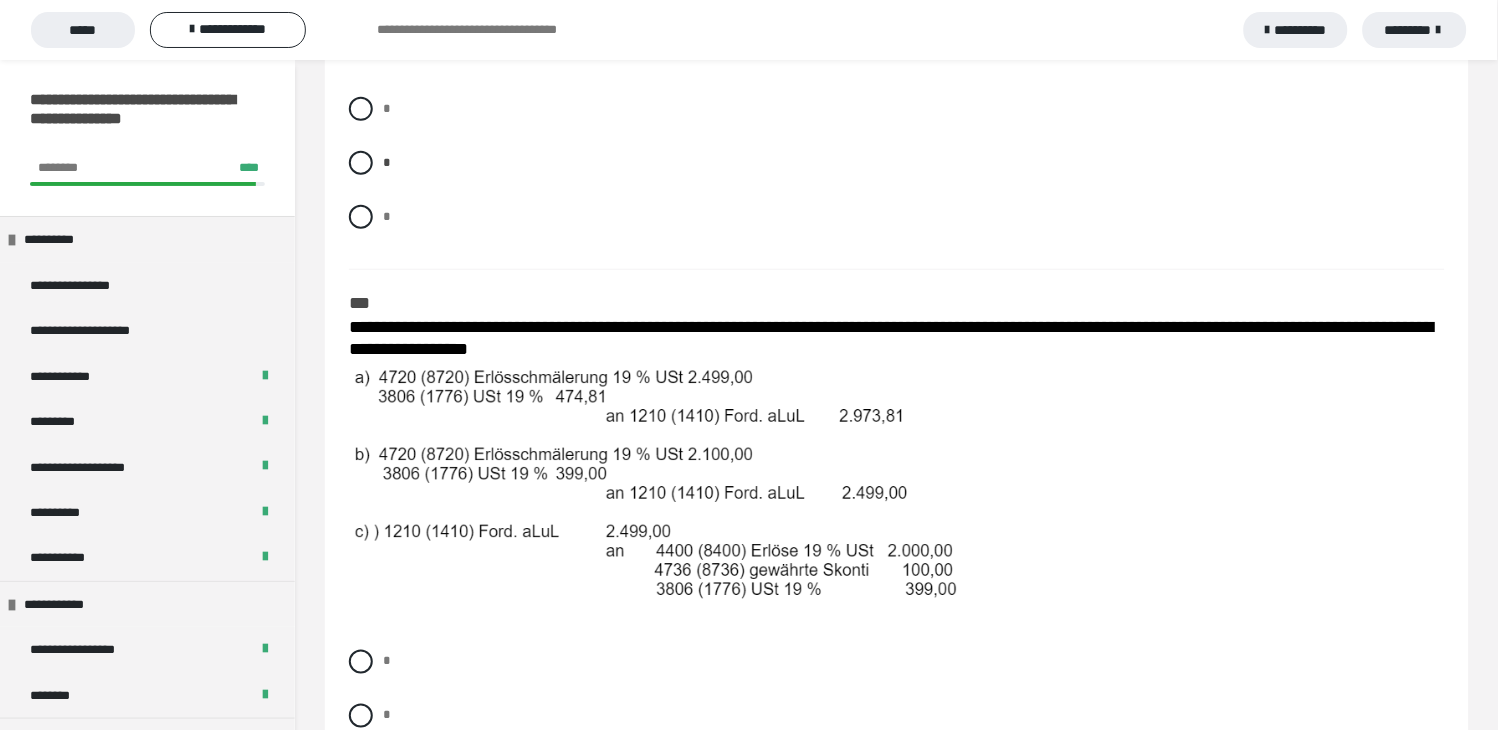 click on "* * *" at bounding box center (897, 178) 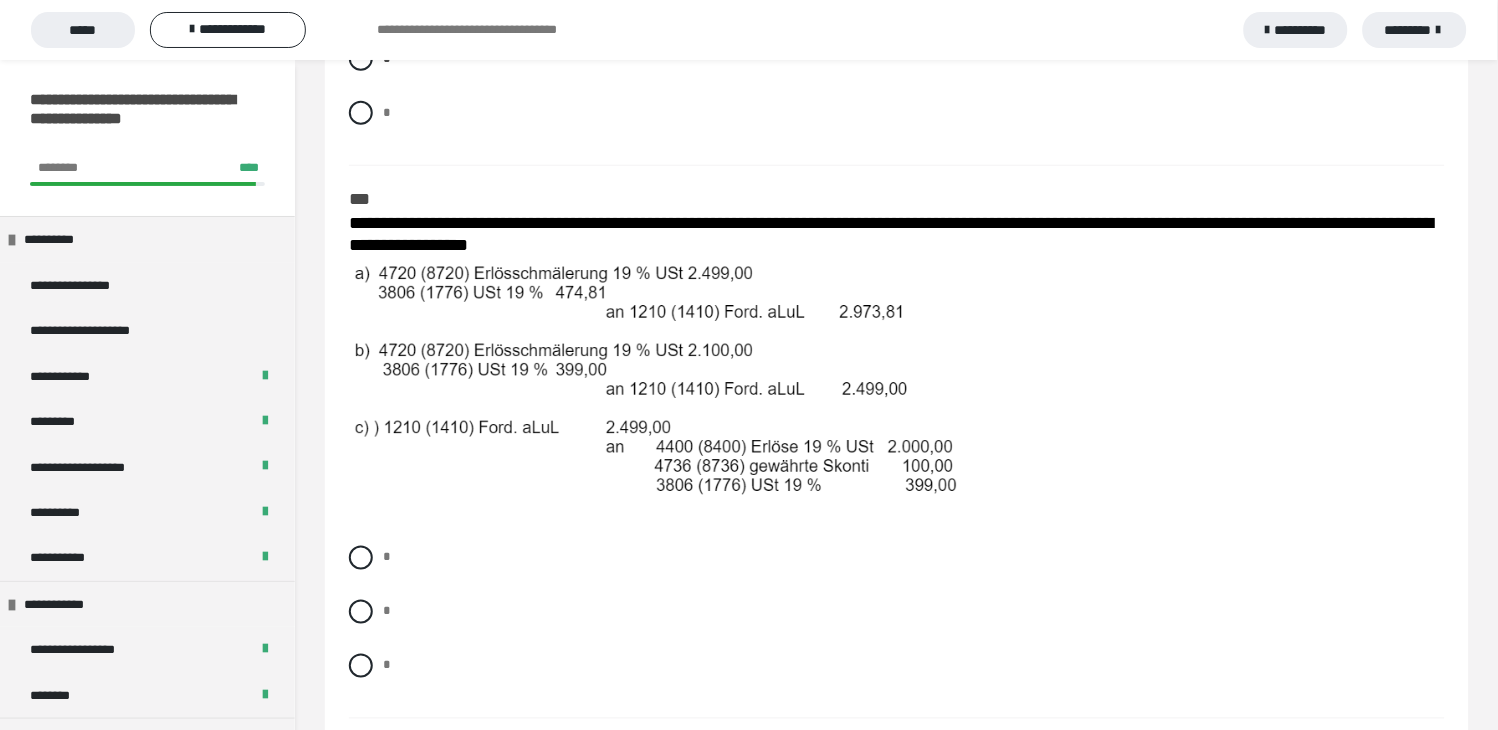 scroll, scrollTop: 2006, scrollLeft: 0, axis: vertical 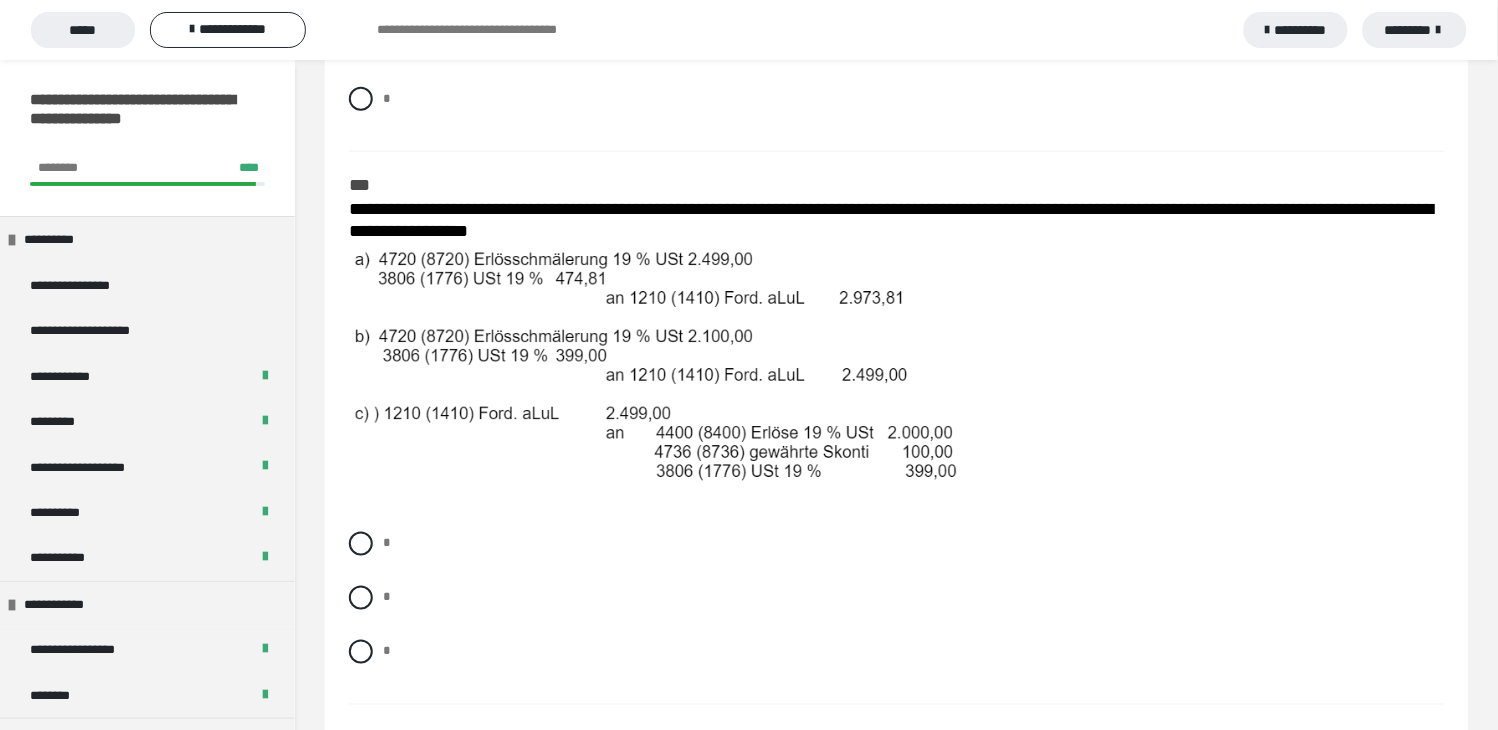 click at bounding box center [657, 368] 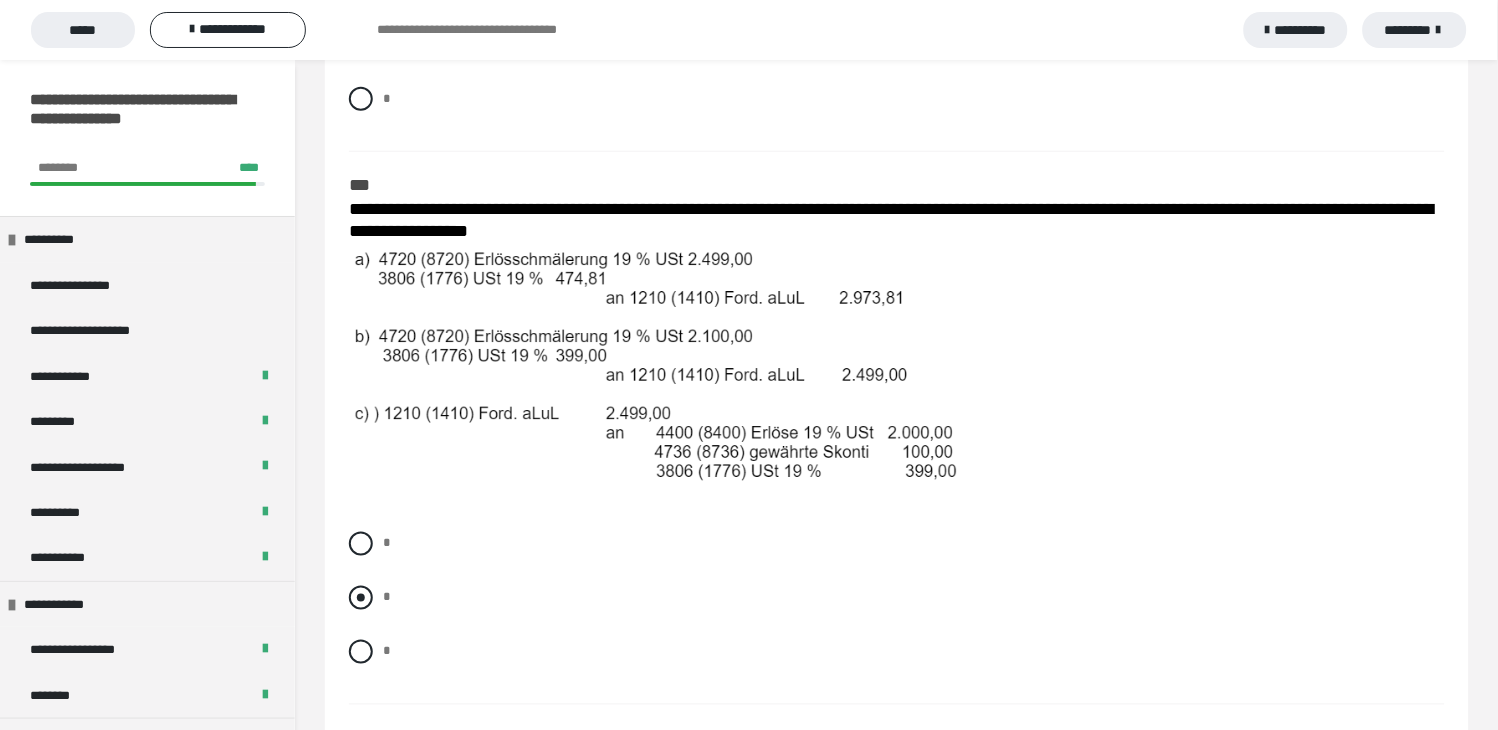 click at bounding box center (361, 598) 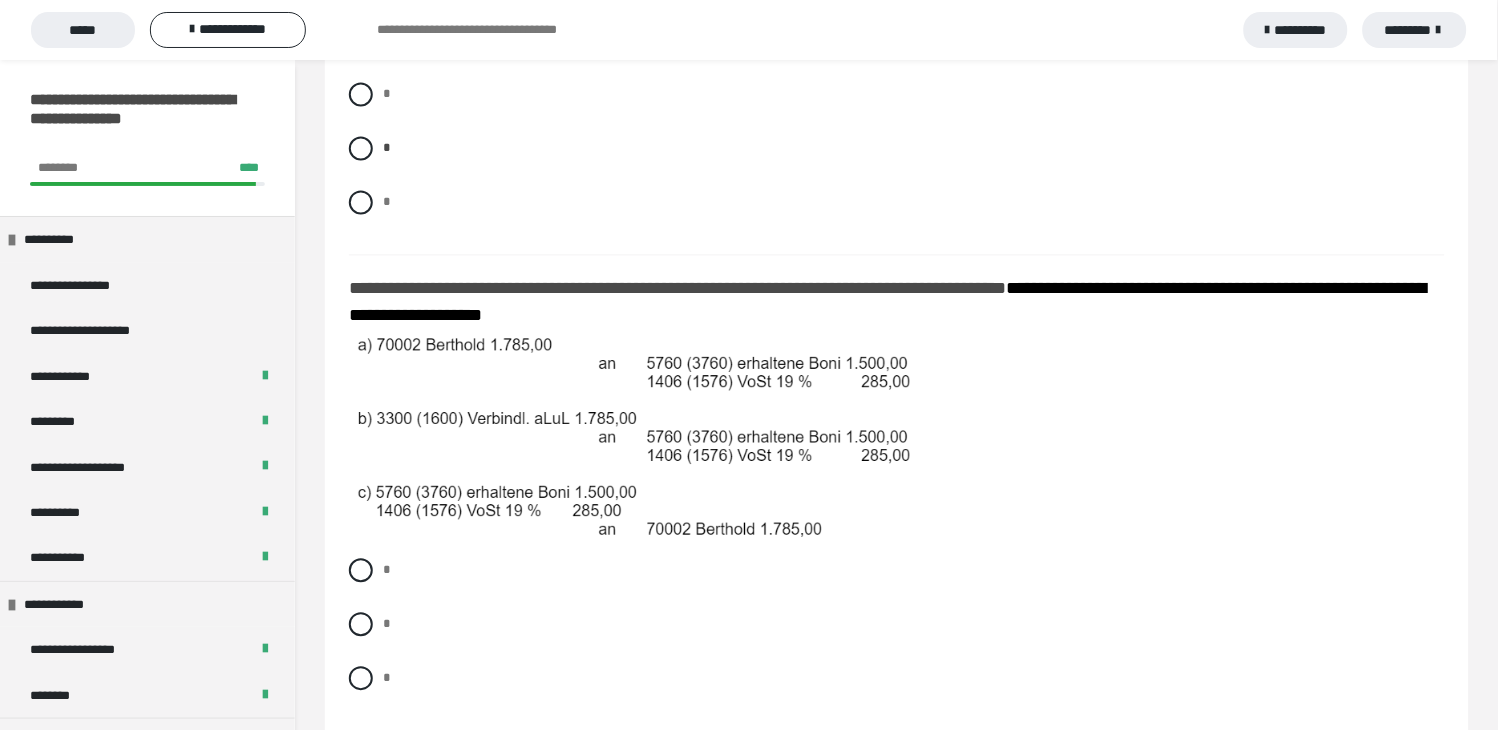 scroll, scrollTop: 2463, scrollLeft: 0, axis: vertical 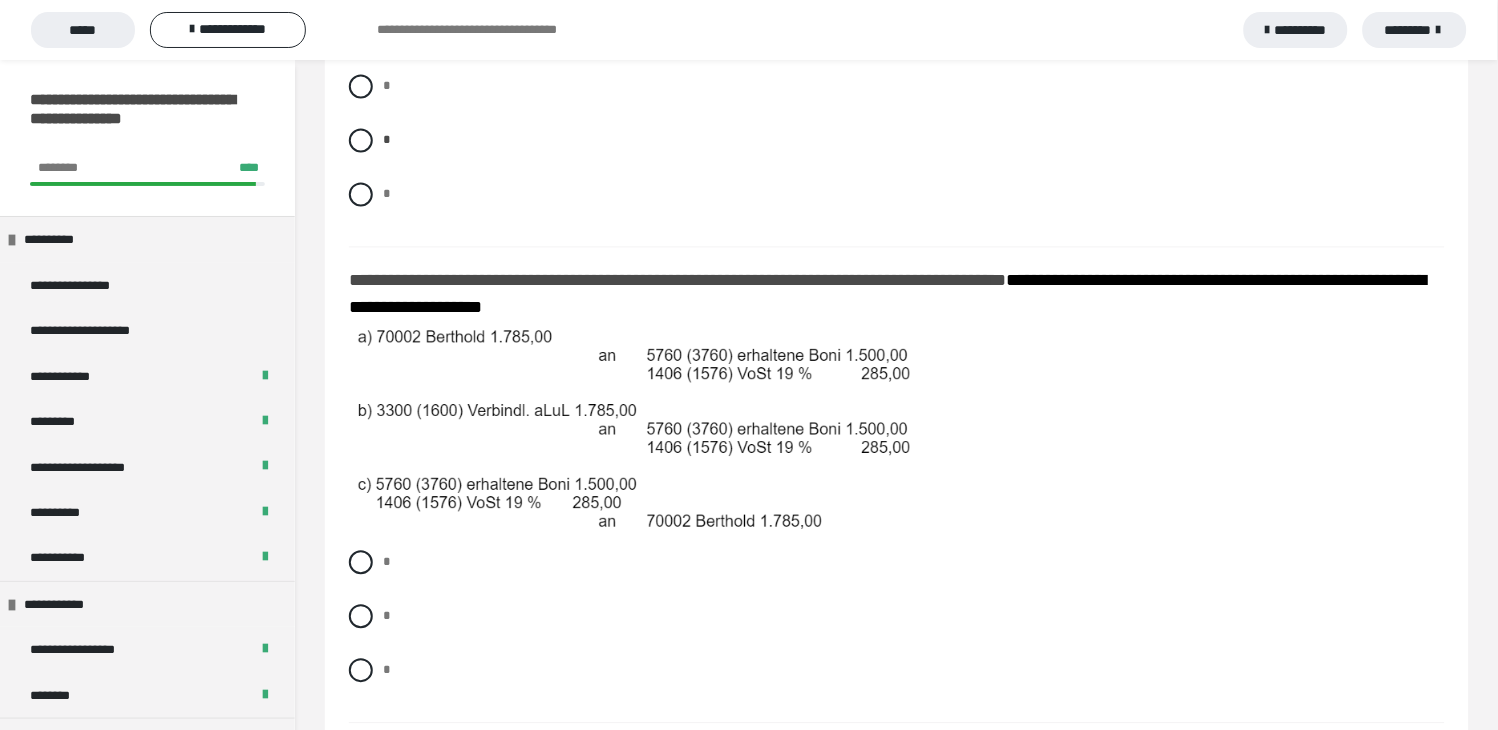 click at bounding box center (639, 434) 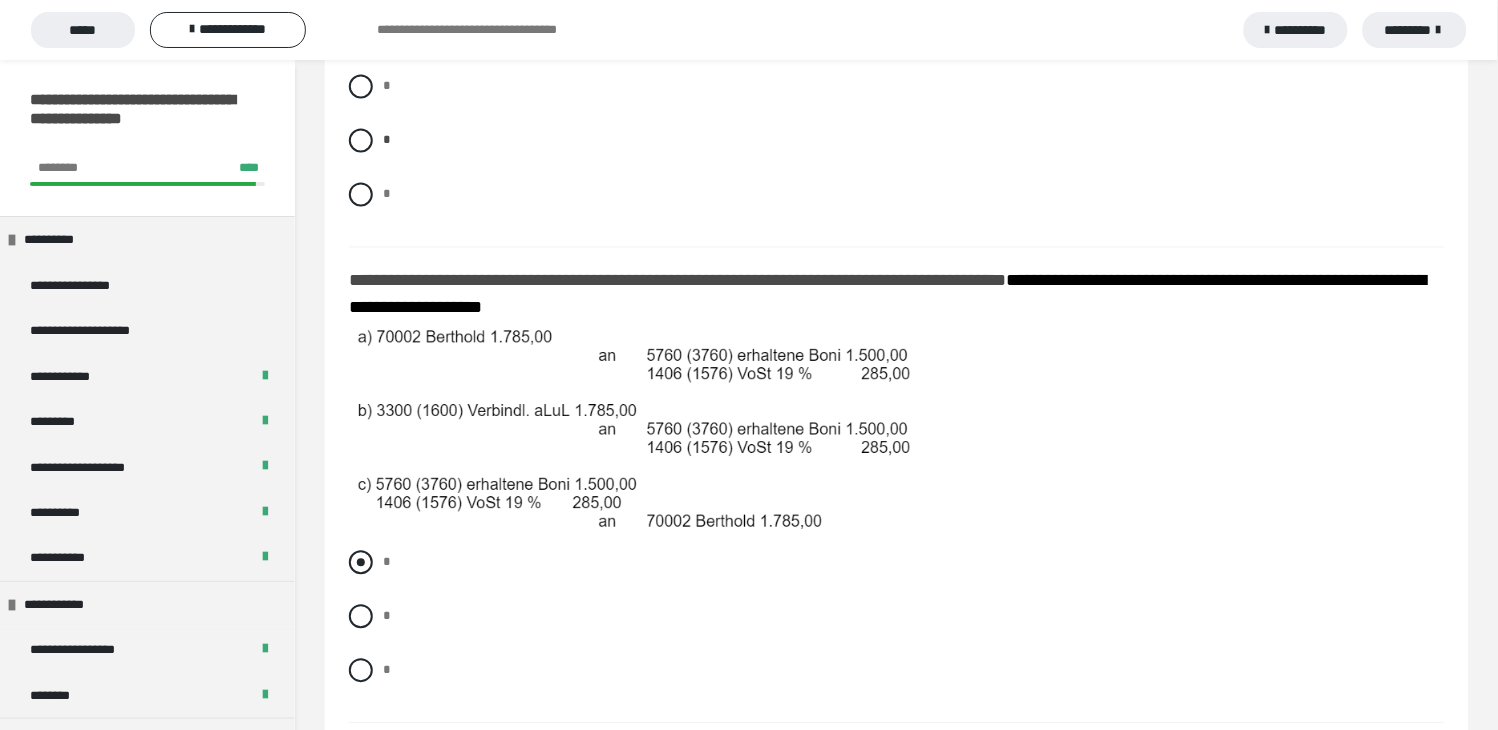 click at bounding box center [361, 563] 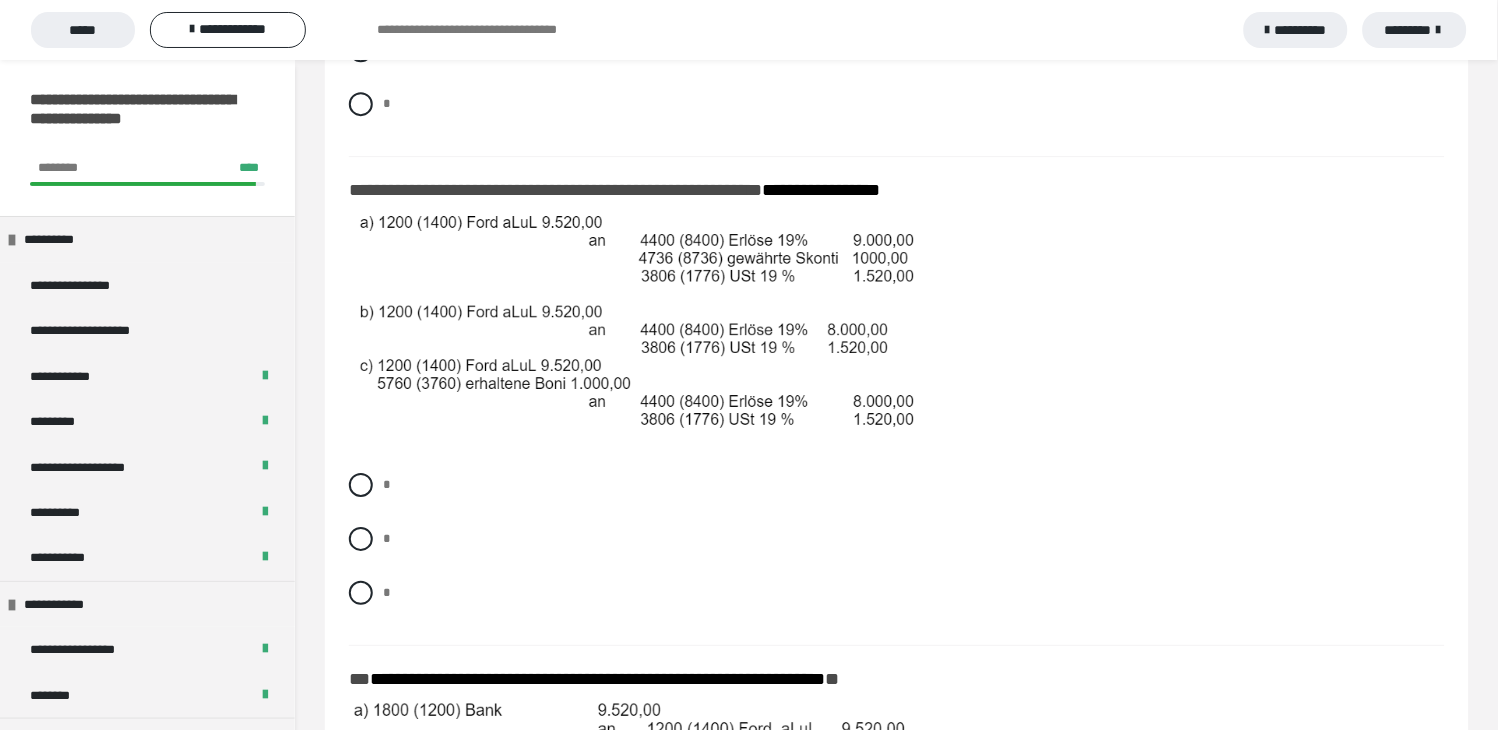 scroll, scrollTop: 3036, scrollLeft: 0, axis: vertical 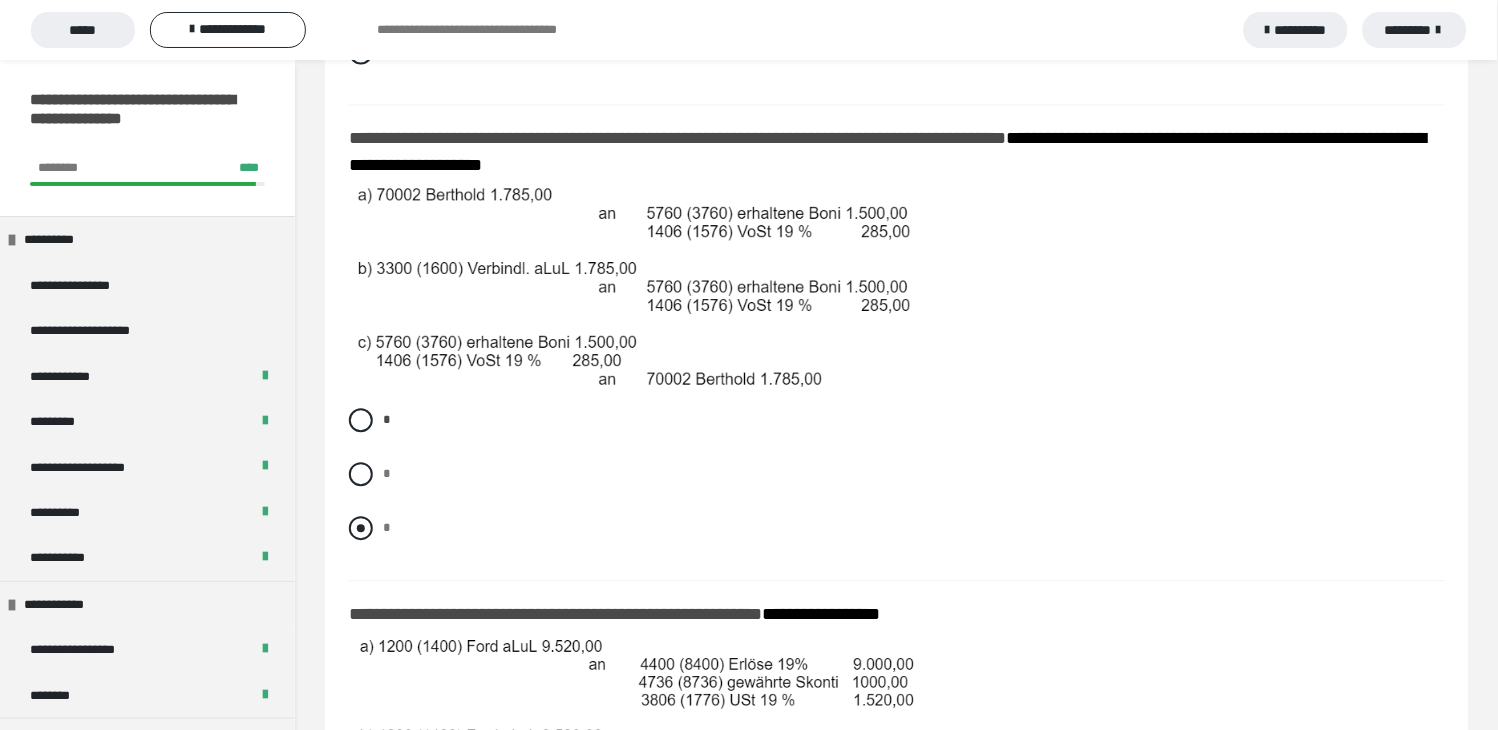 click at bounding box center (361, 528) 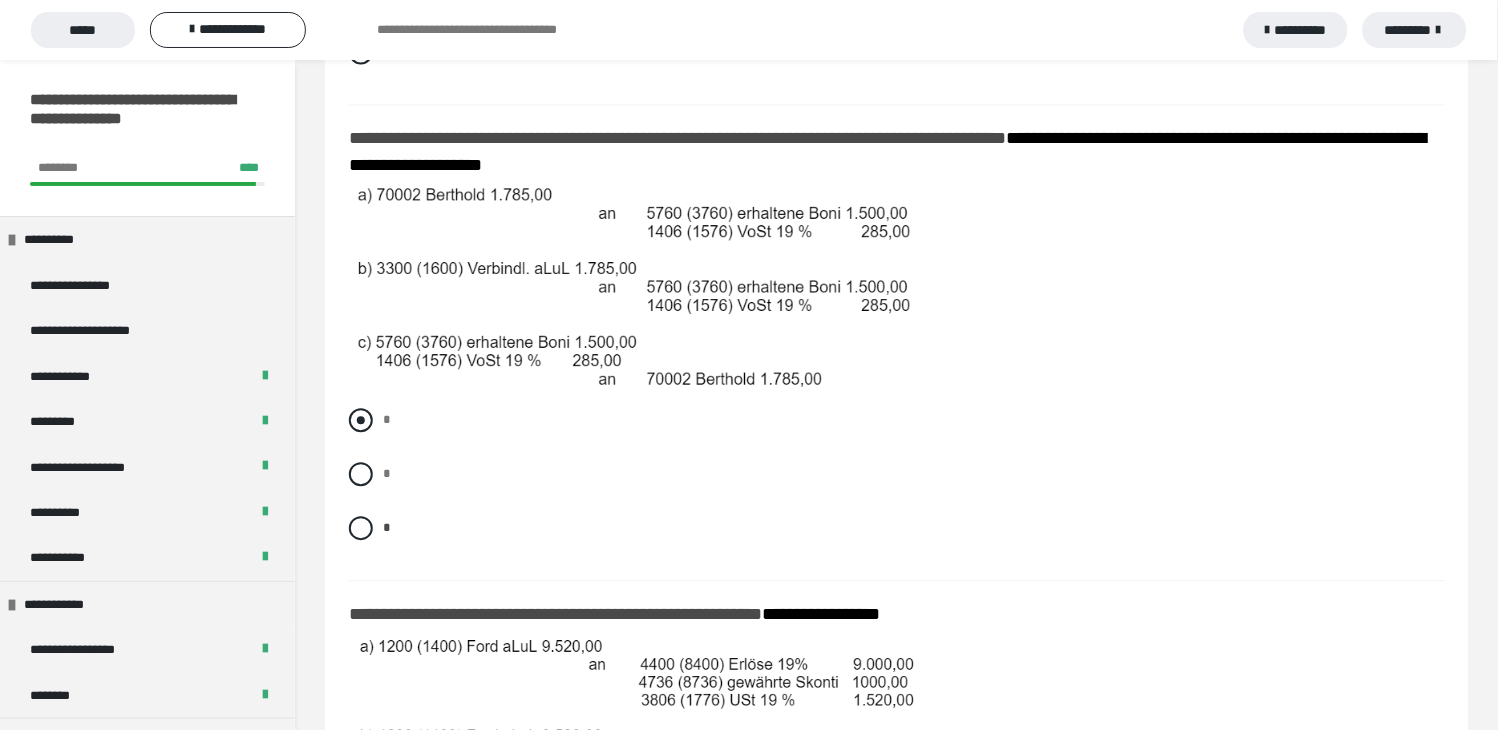 click at bounding box center [361, 420] 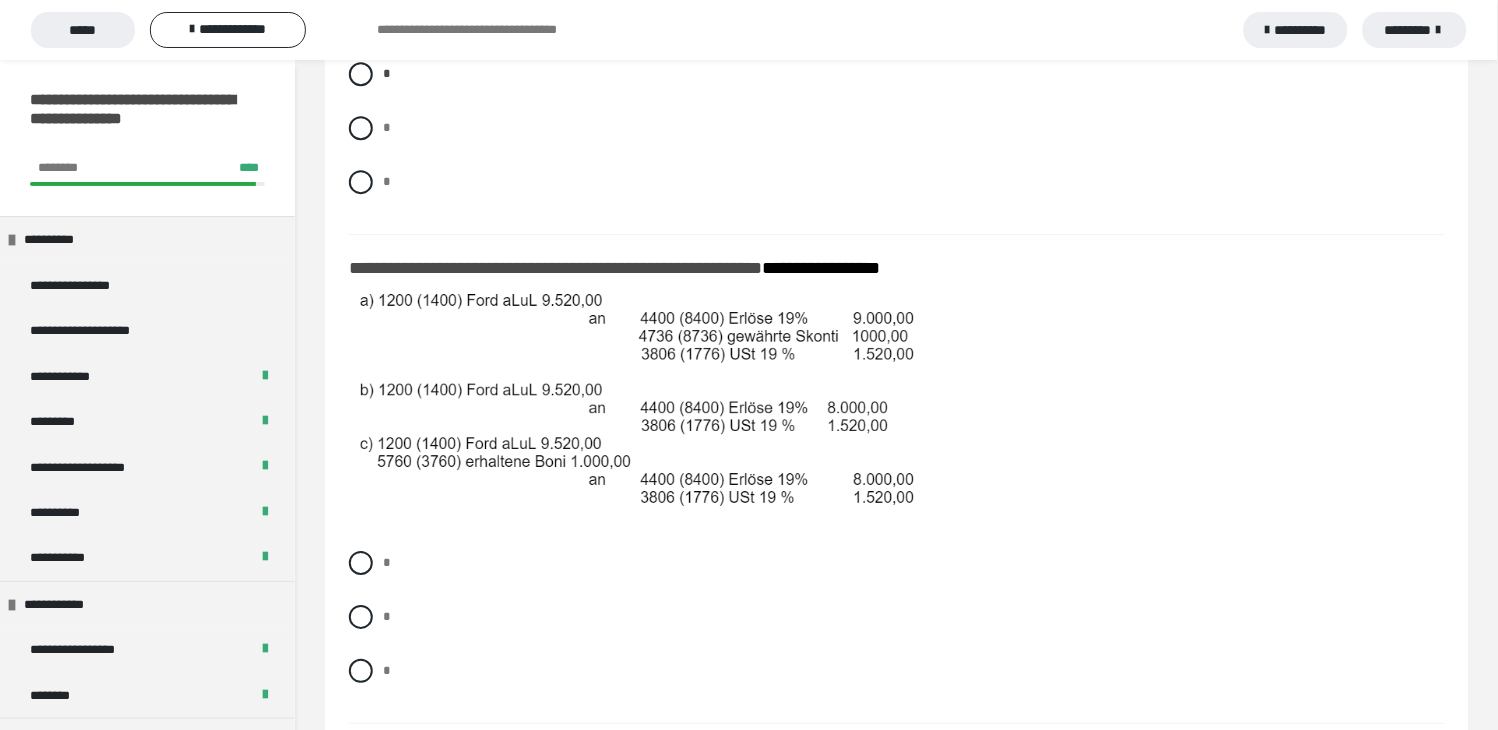 scroll, scrollTop: 3021, scrollLeft: 0, axis: vertical 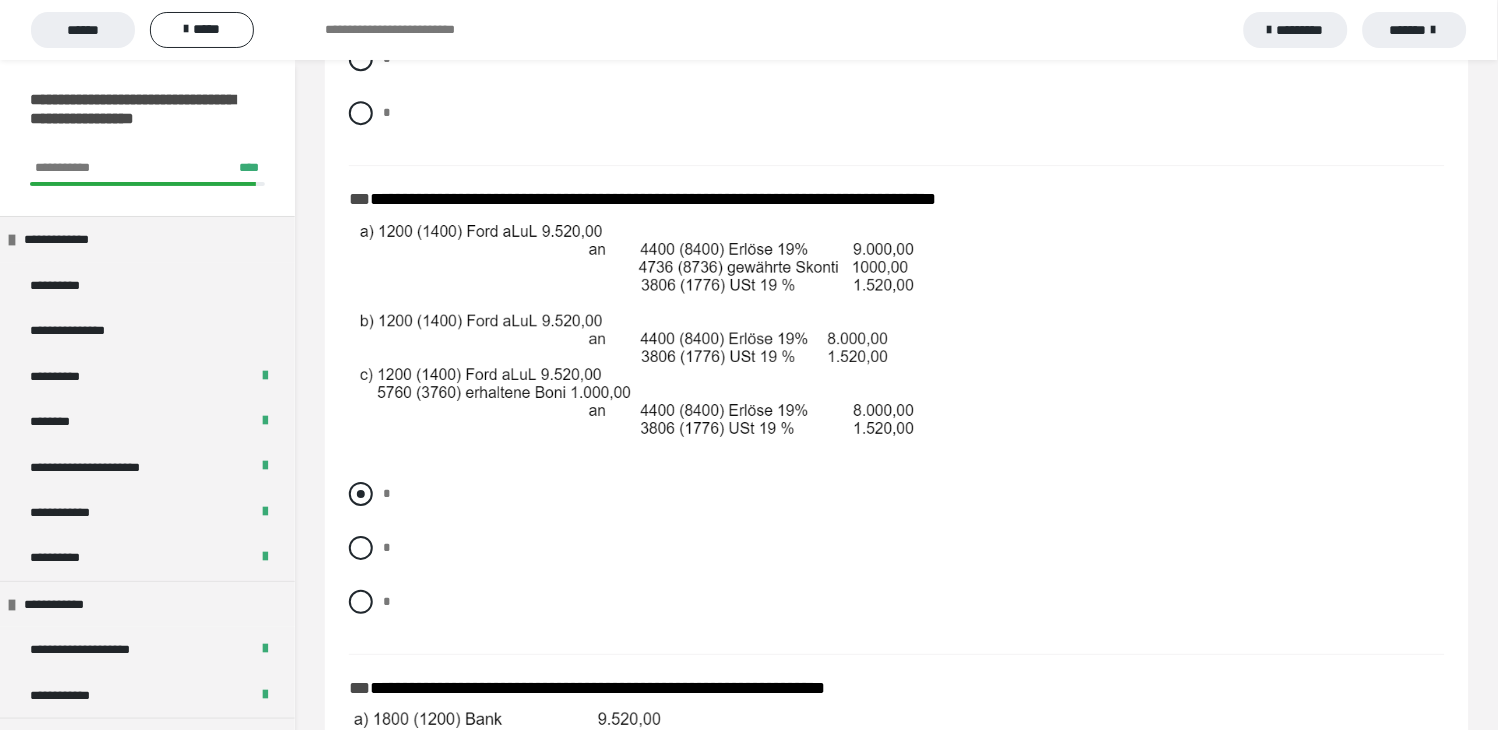 click at bounding box center (361, 494) 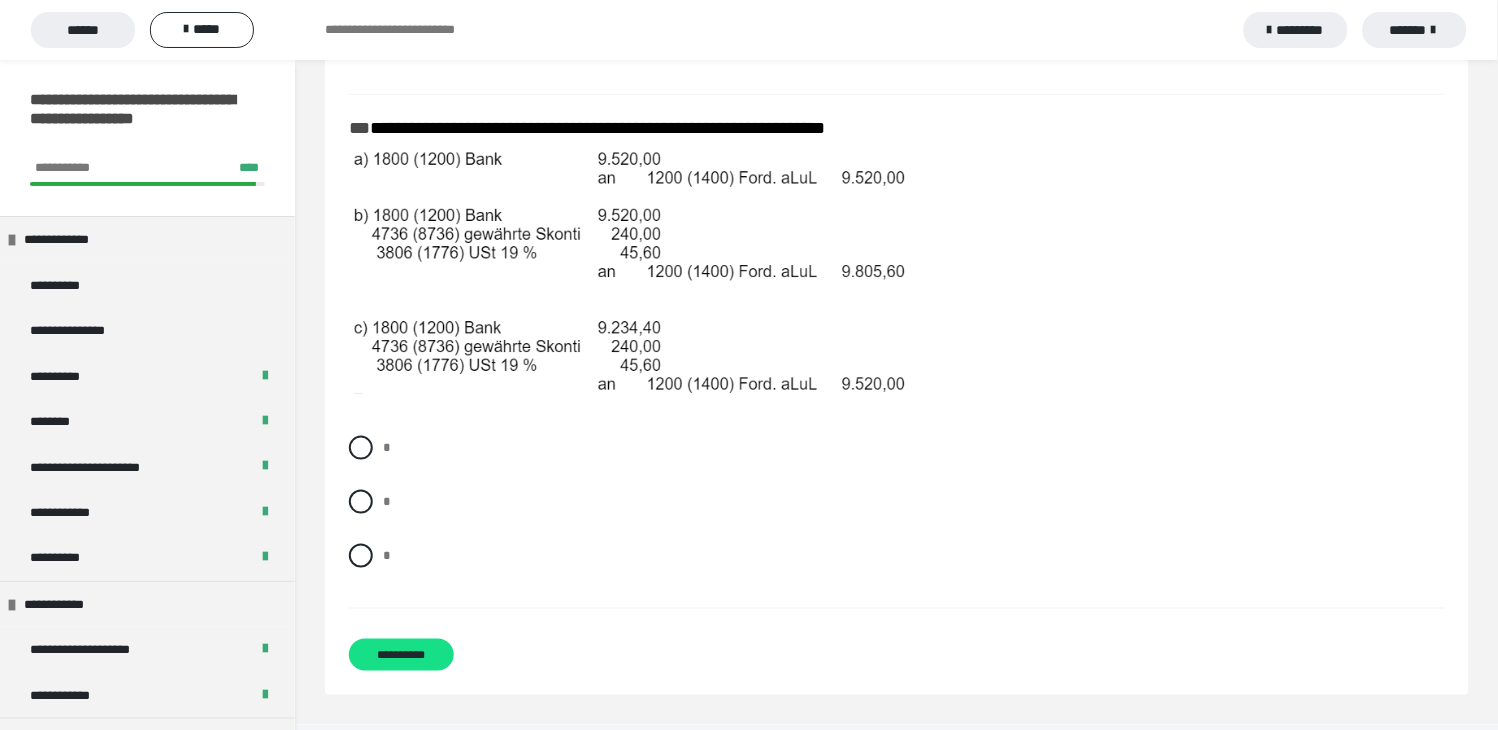 scroll, scrollTop: 3582, scrollLeft: 0, axis: vertical 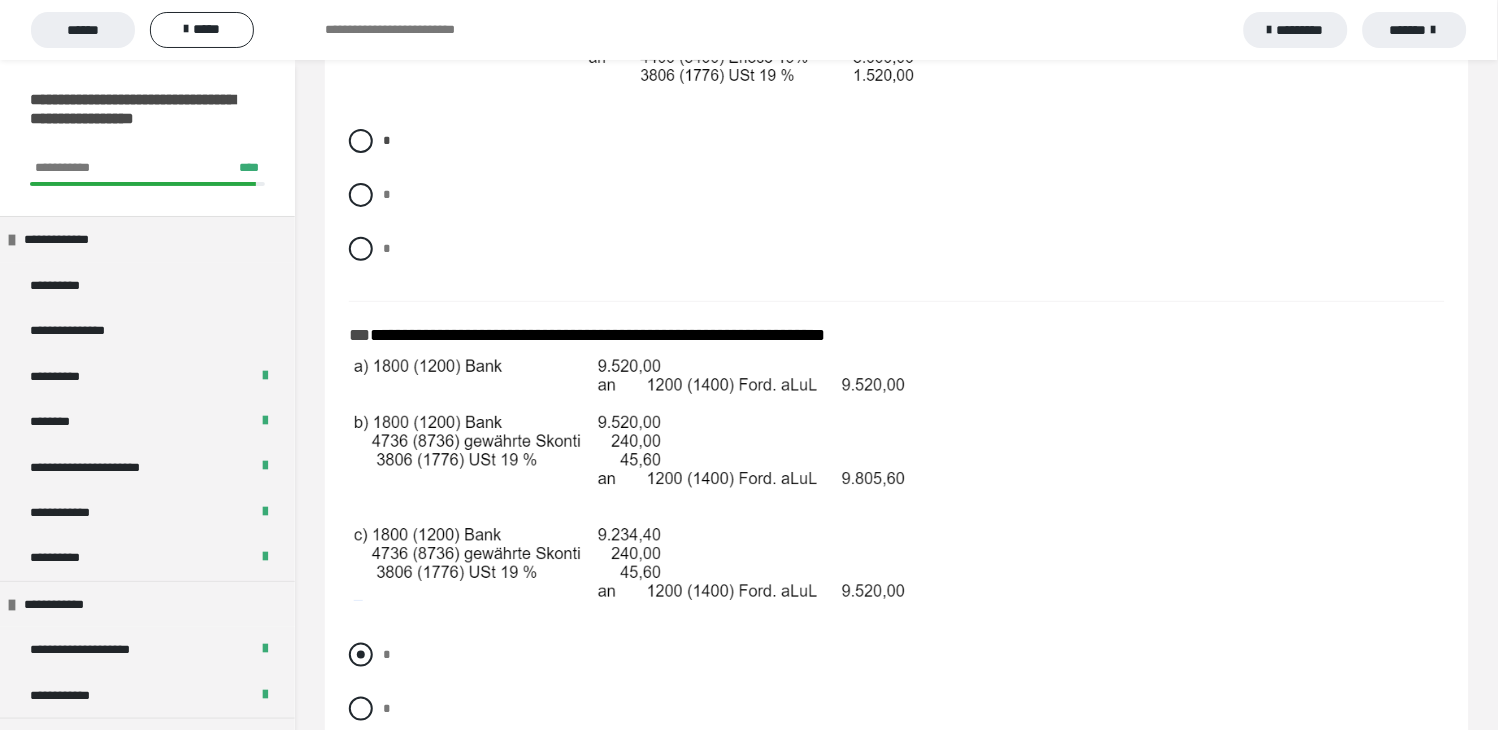 click at bounding box center [361, 655] 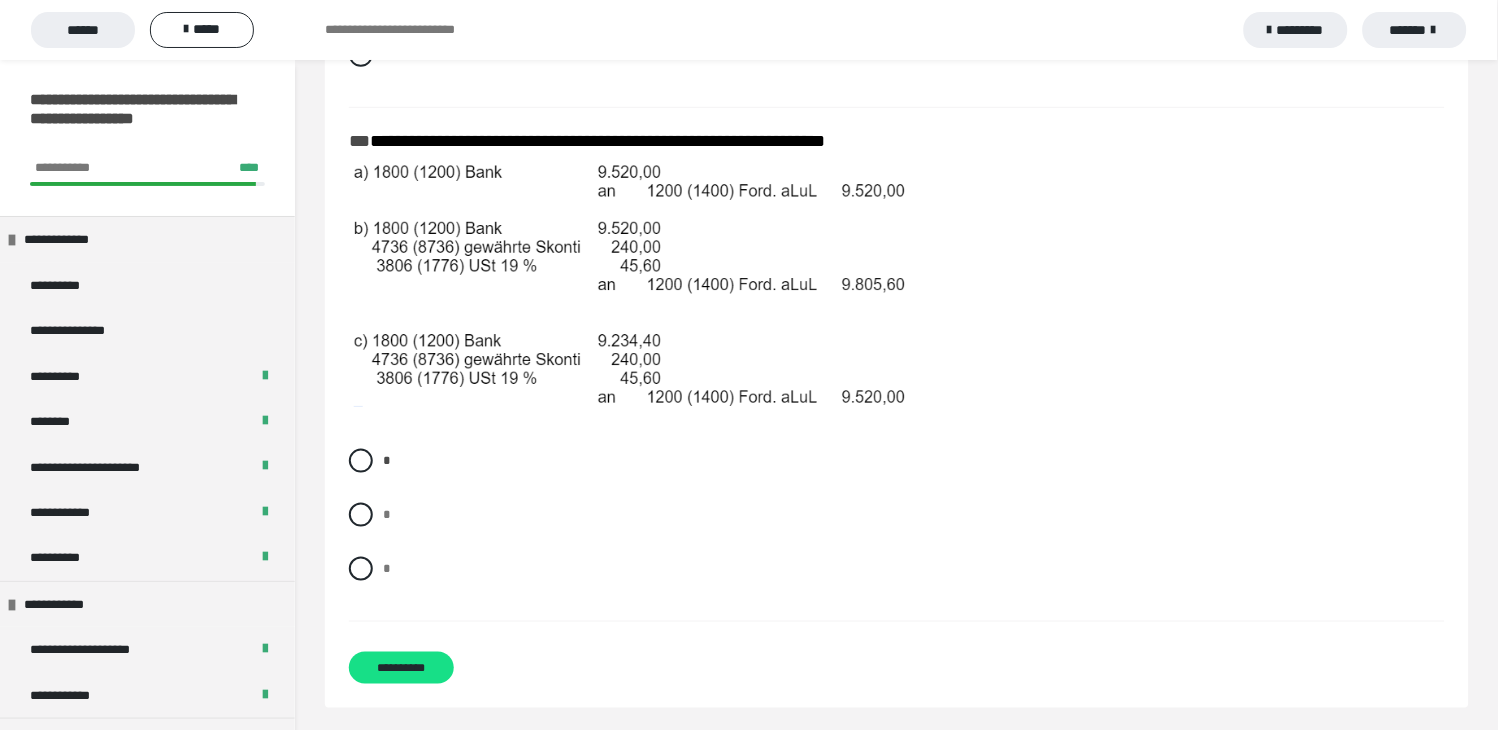 scroll, scrollTop: 3582, scrollLeft: 0, axis: vertical 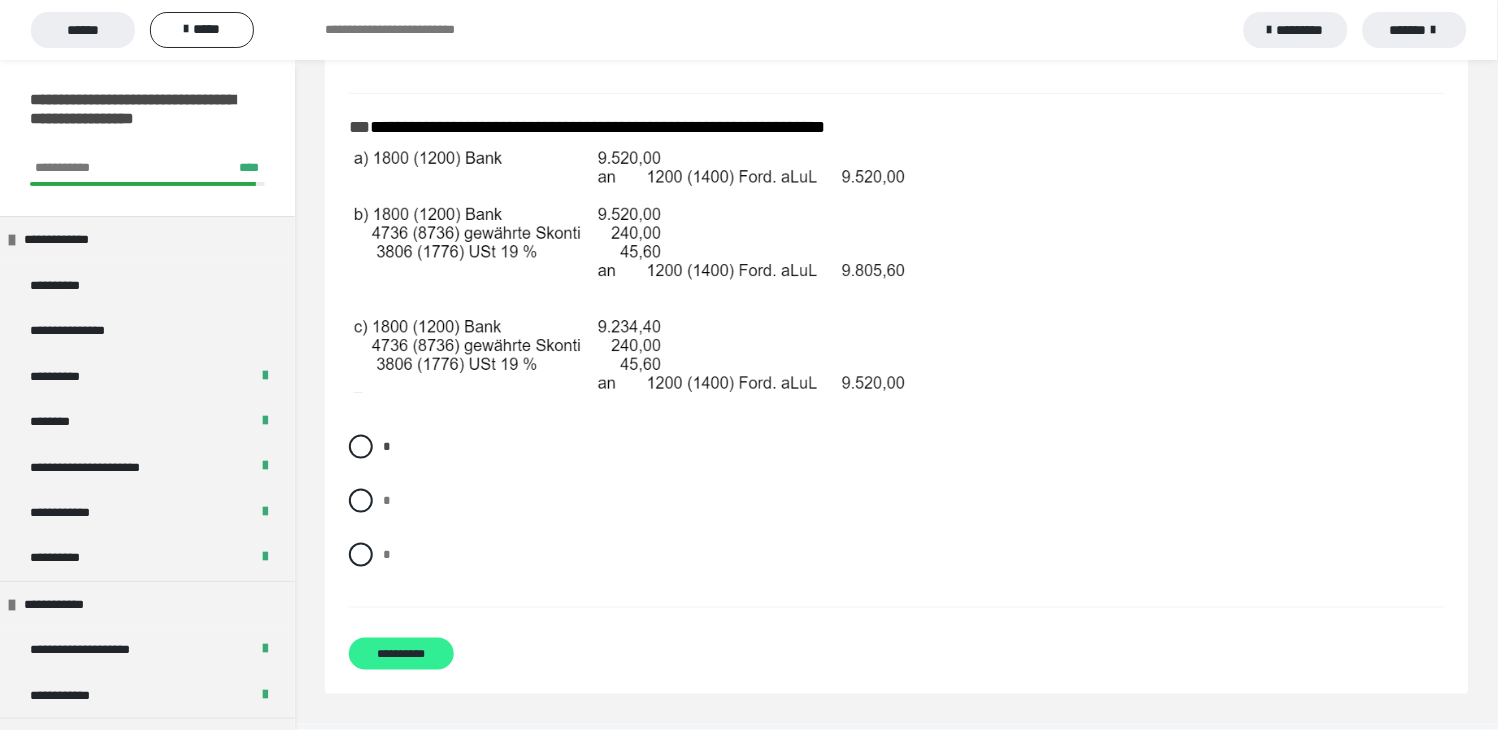 drag, startPoint x: 380, startPoint y: 655, endPoint x: 394, endPoint y: 657, distance: 14.142136 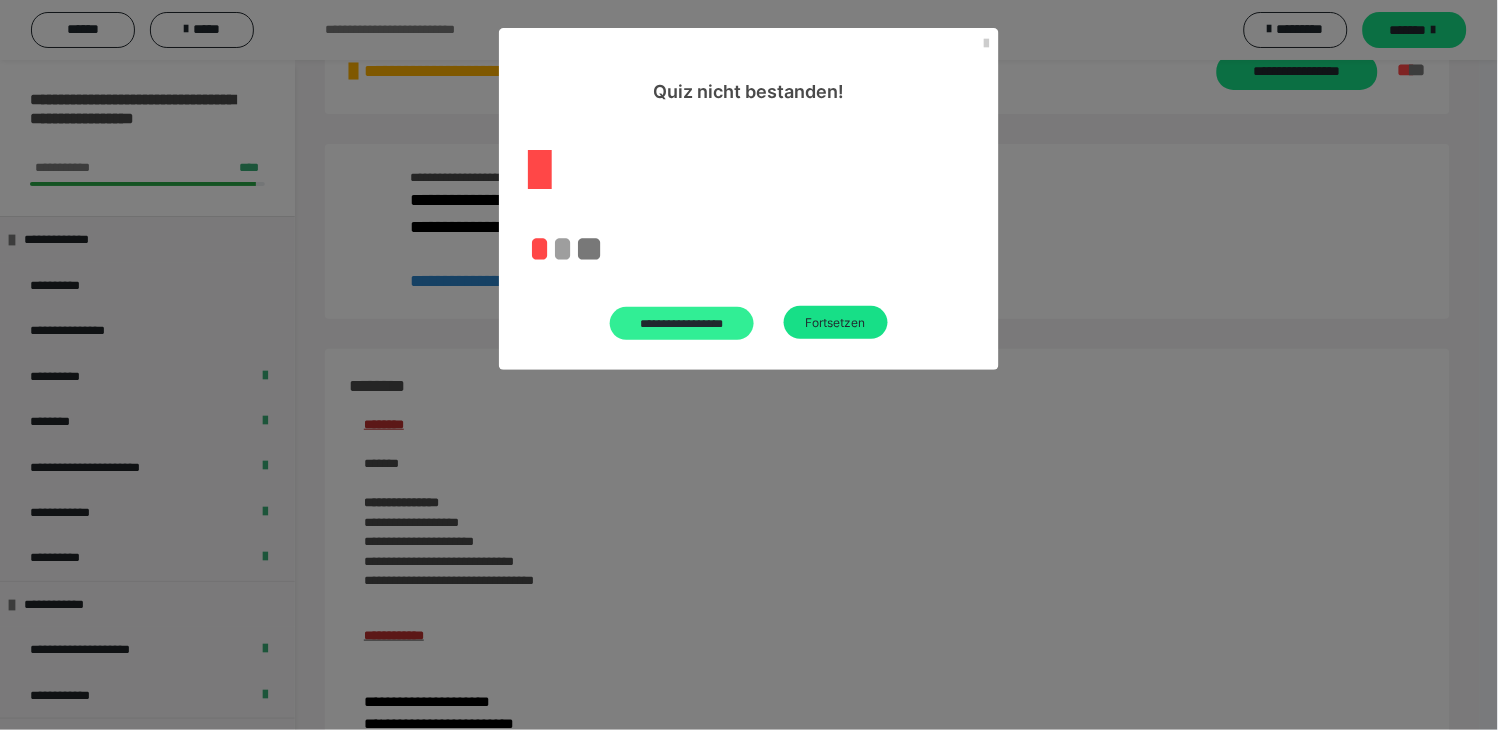scroll, scrollTop: 1934, scrollLeft: 0, axis: vertical 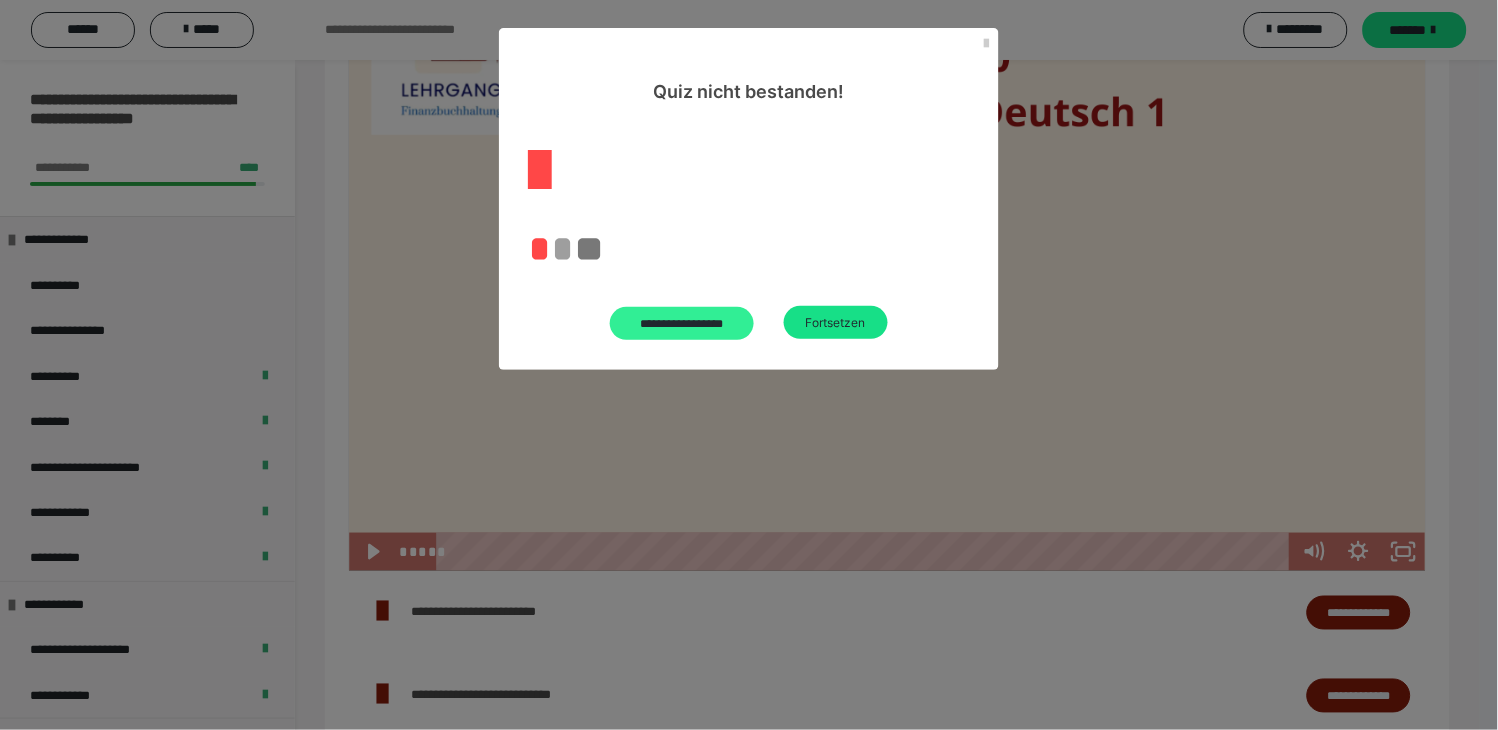 click on "**********" at bounding box center [682, 323] 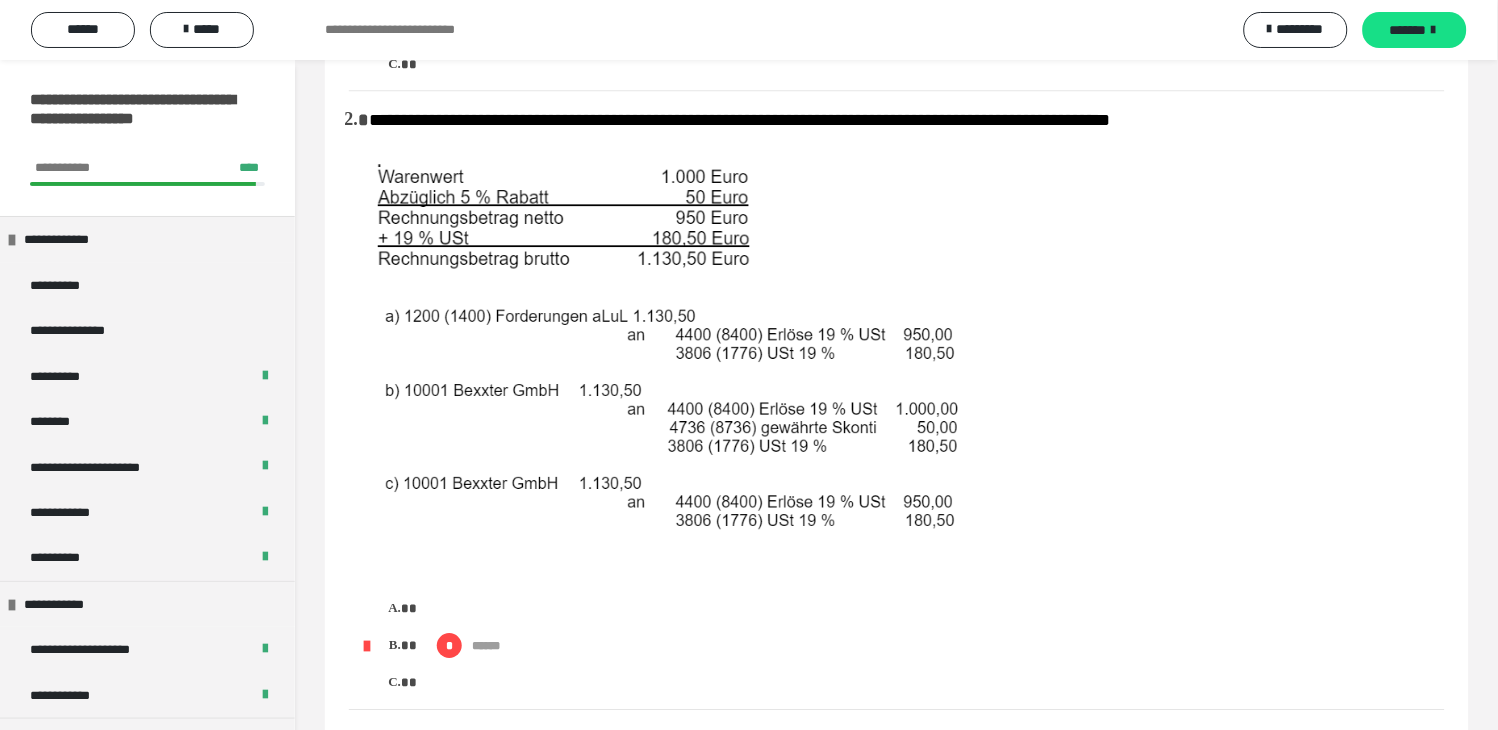 scroll, scrollTop: 1000, scrollLeft: 0, axis: vertical 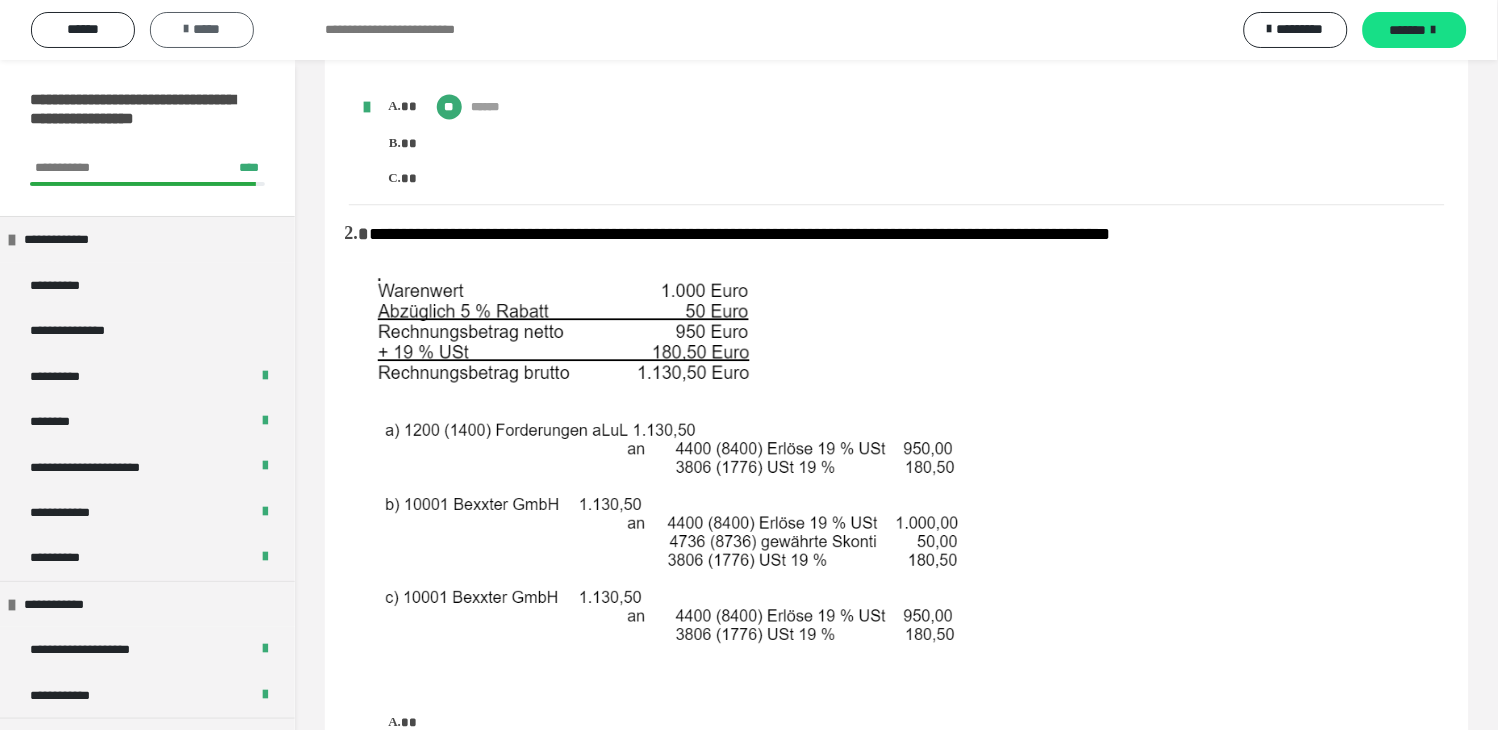 click on "*****" at bounding box center [202, 30] 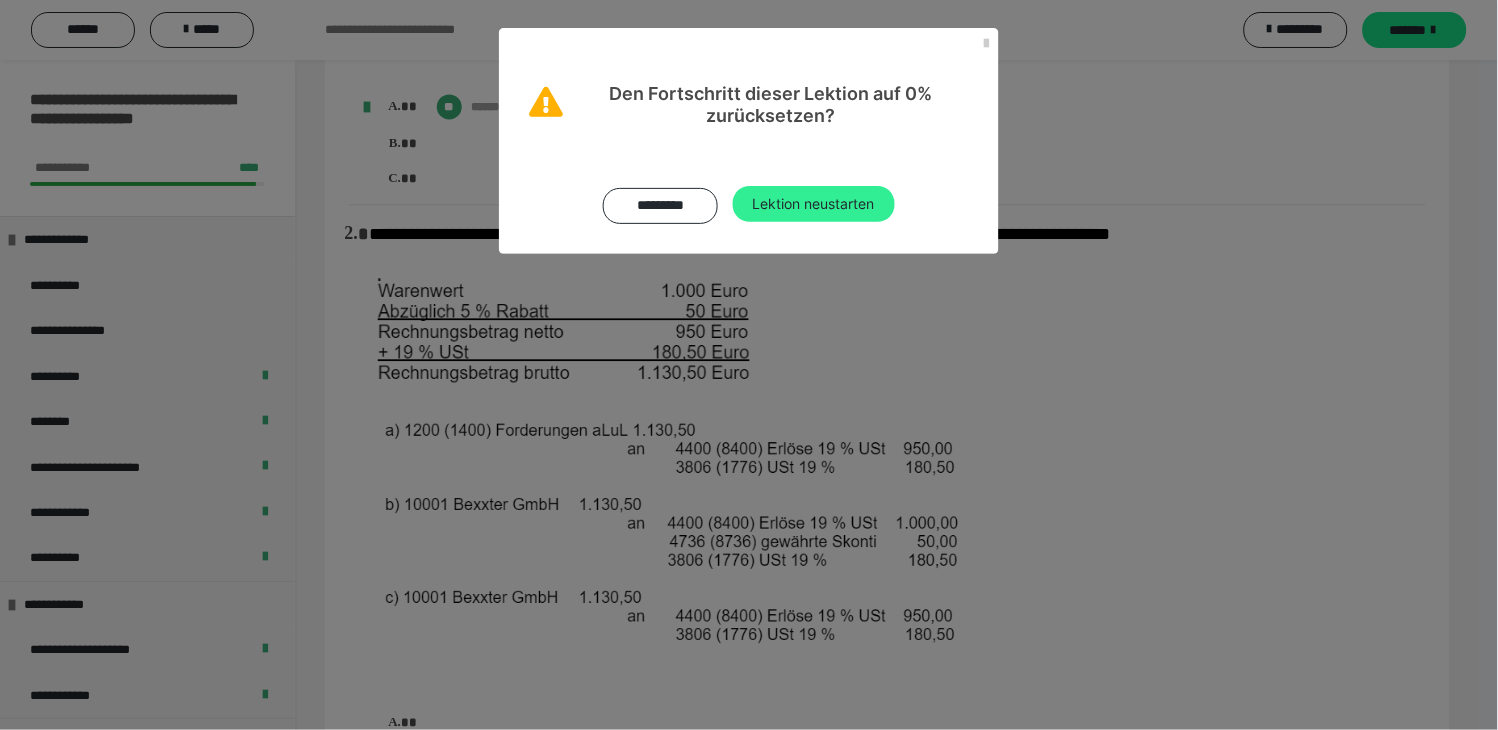 click on "Lektion neustarten" at bounding box center [814, 204] 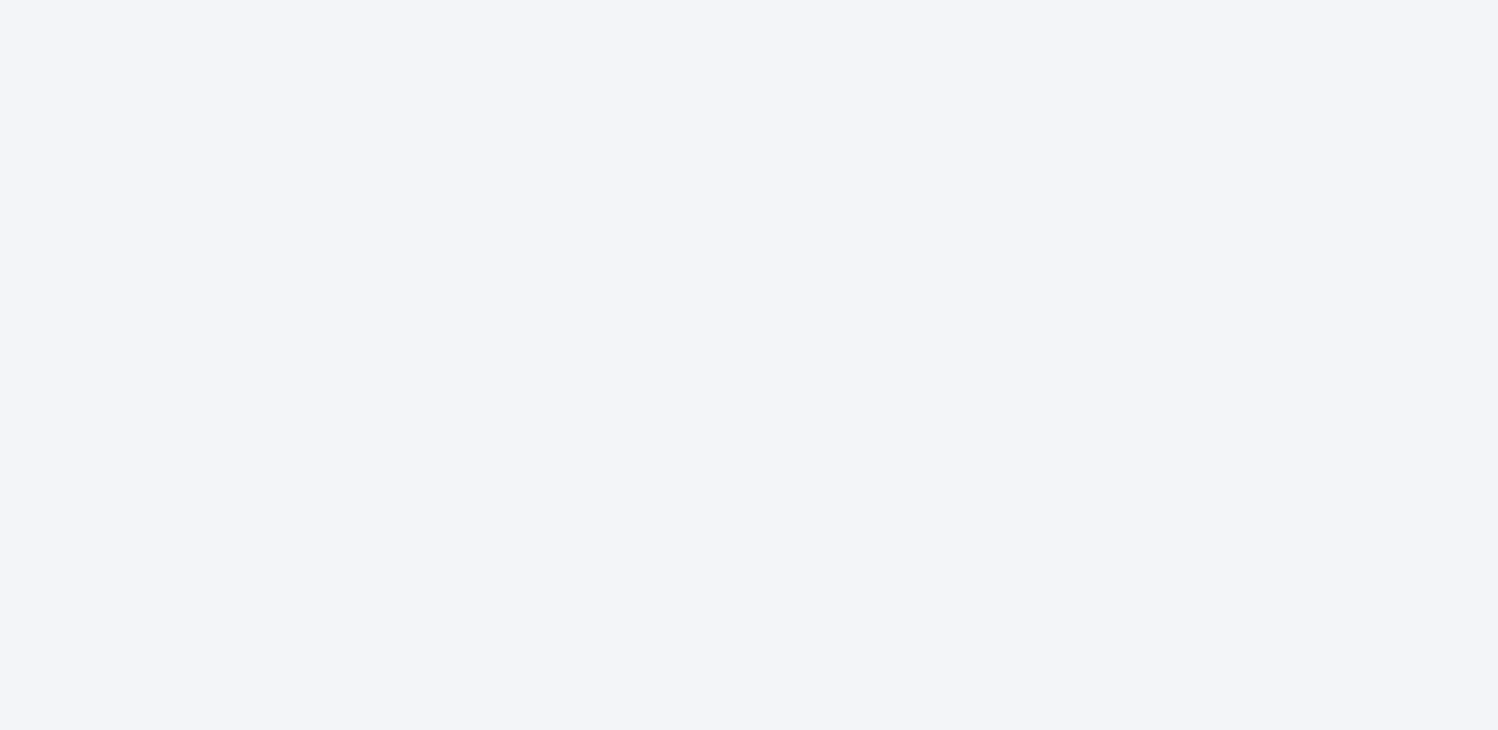 scroll, scrollTop: 0, scrollLeft: 0, axis: both 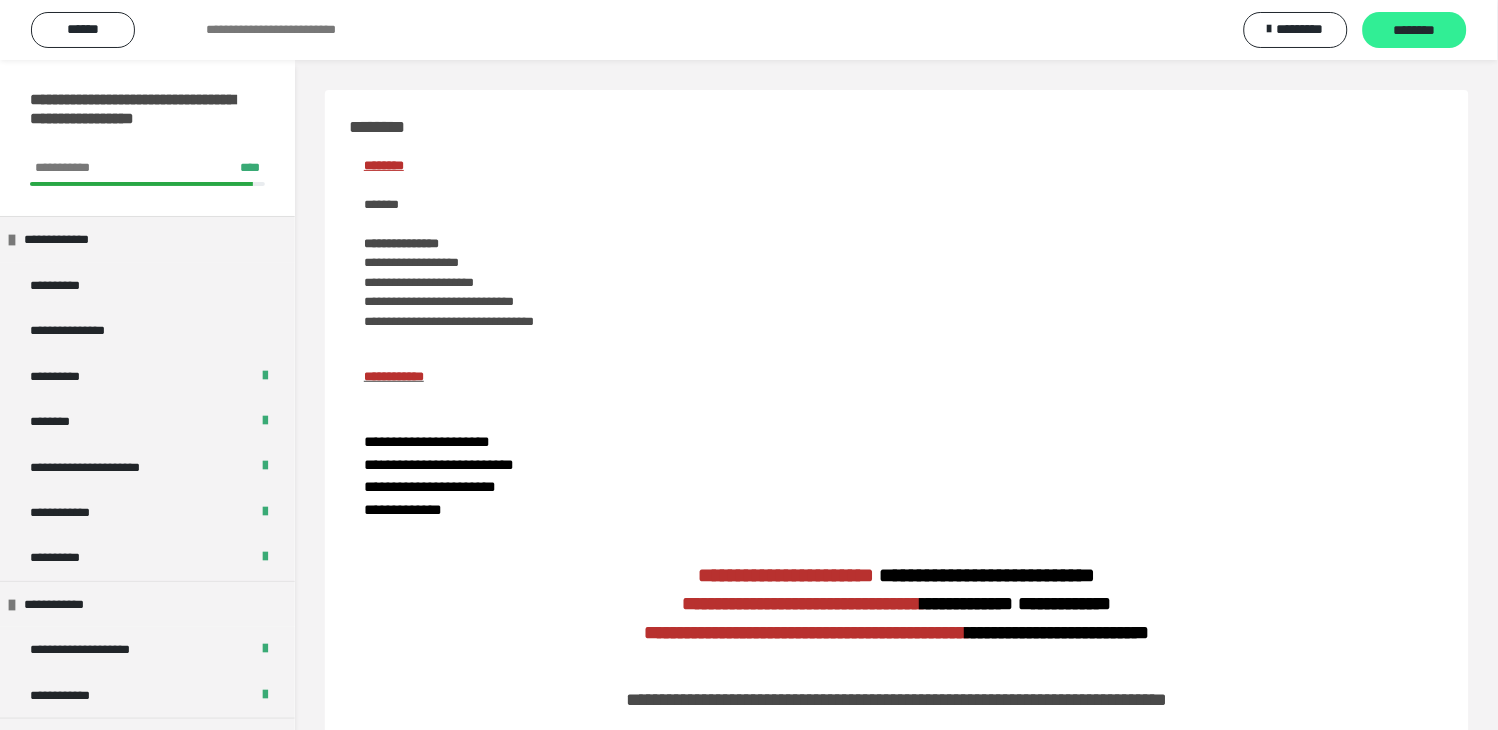 click on "********" at bounding box center [1415, 31] 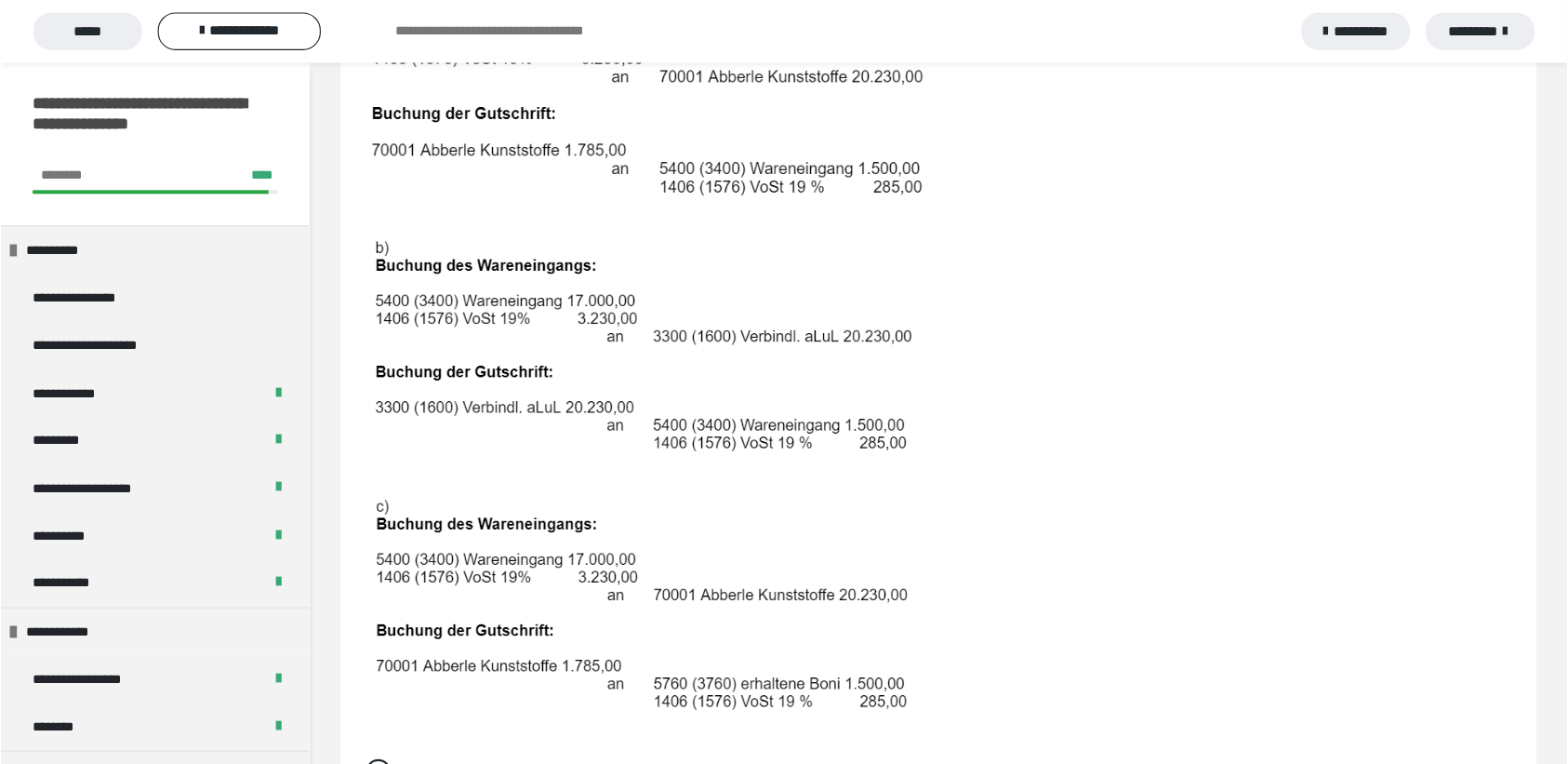 scroll, scrollTop: 516, scrollLeft: 0, axis: vertical 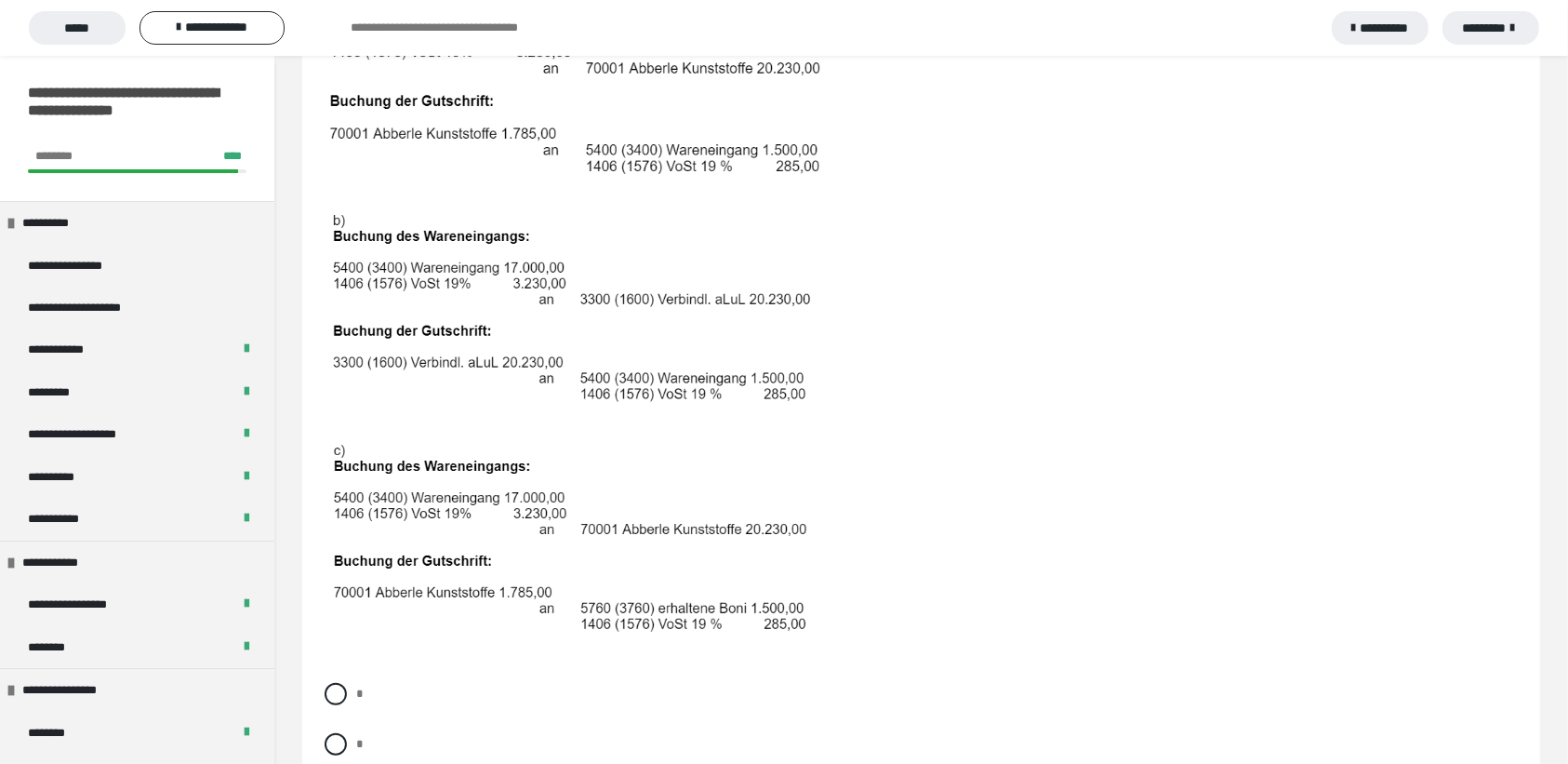 drag, startPoint x: 1410, startPoint y: 1, endPoint x: 1023, endPoint y: 316, distance: 498.993 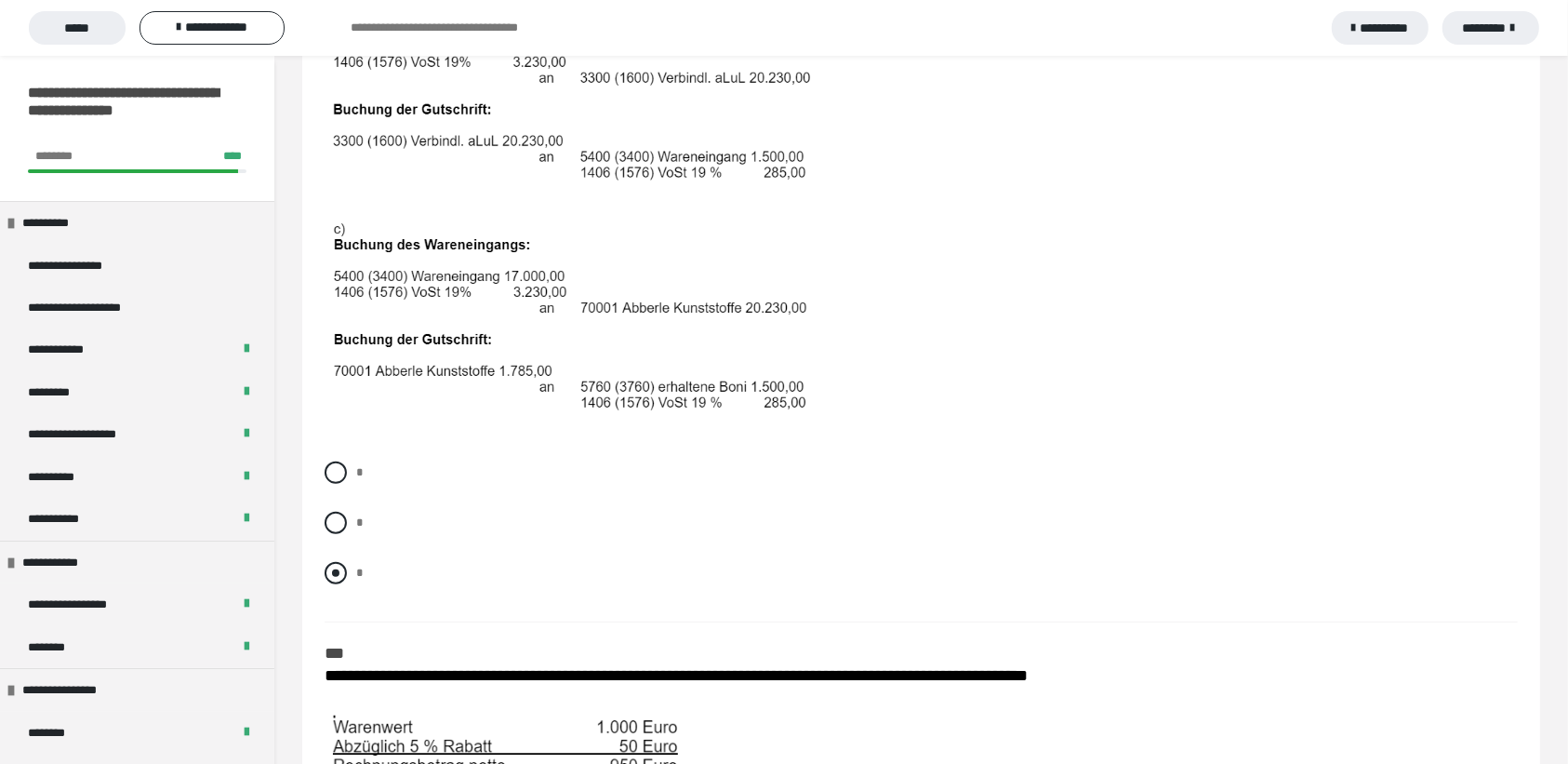 scroll, scrollTop: 749, scrollLeft: 0, axis: vertical 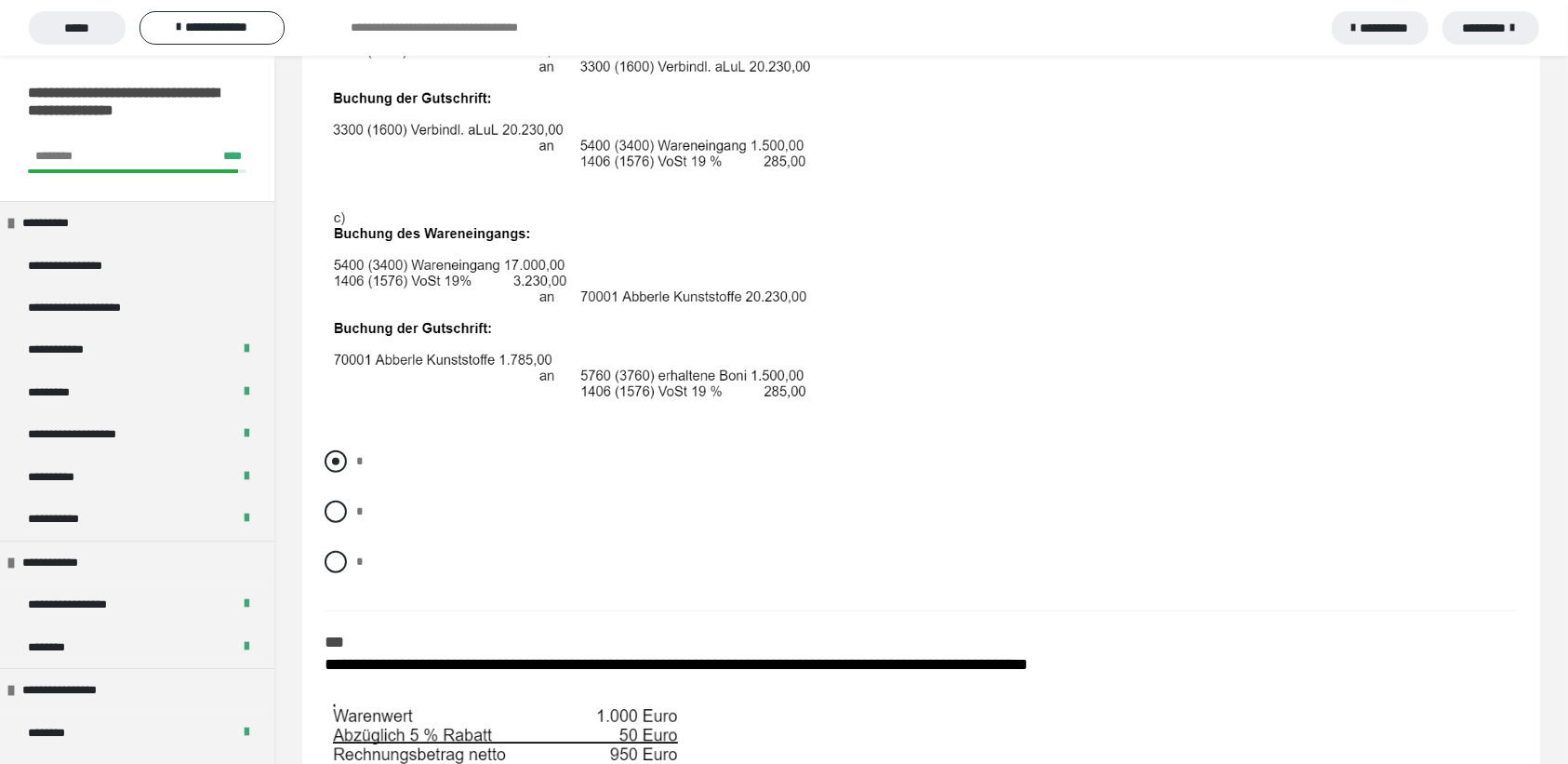 click at bounding box center (336, 462) 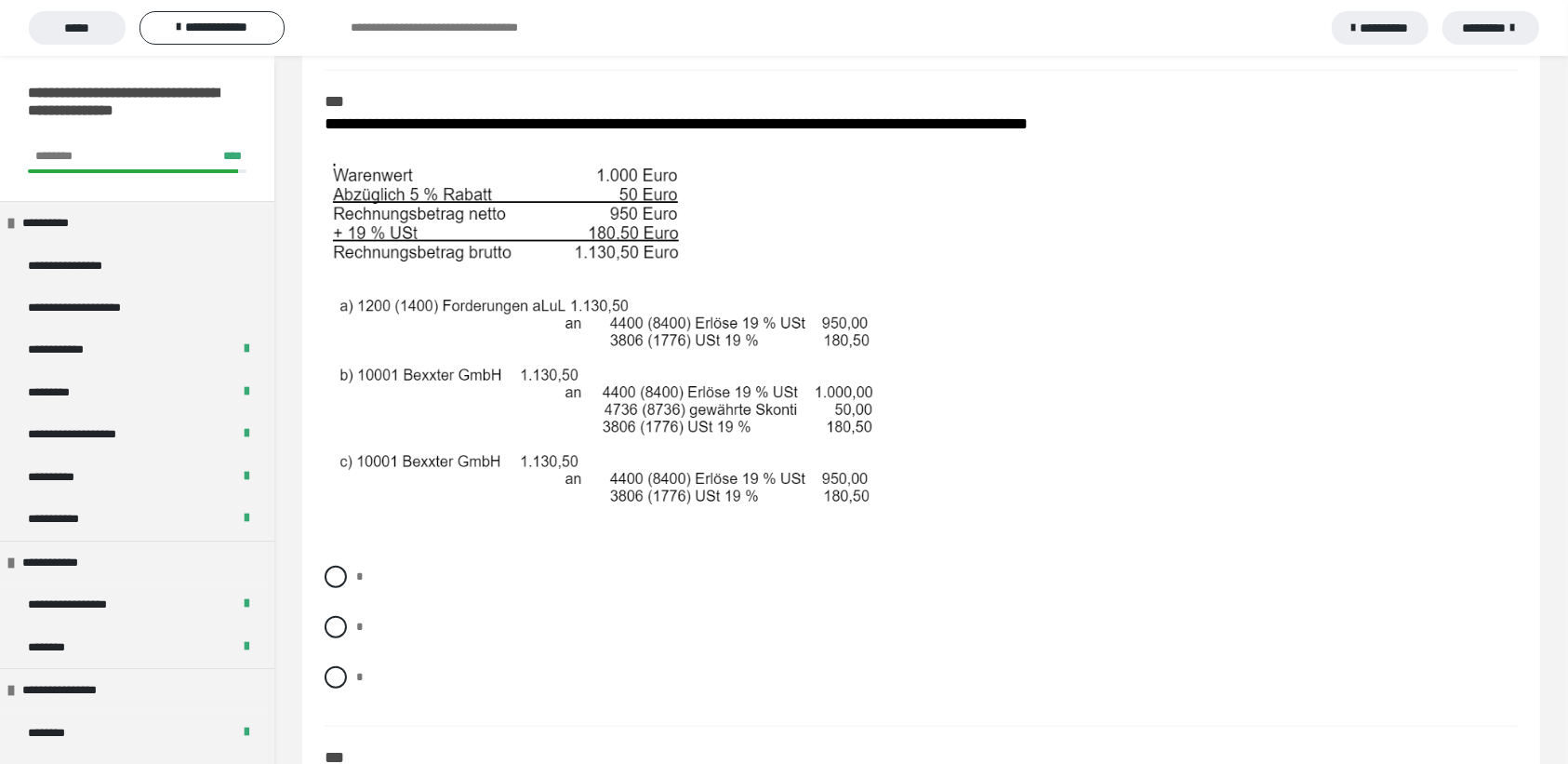scroll, scrollTop: 1331, scrollLeft: 0, axis: vertical 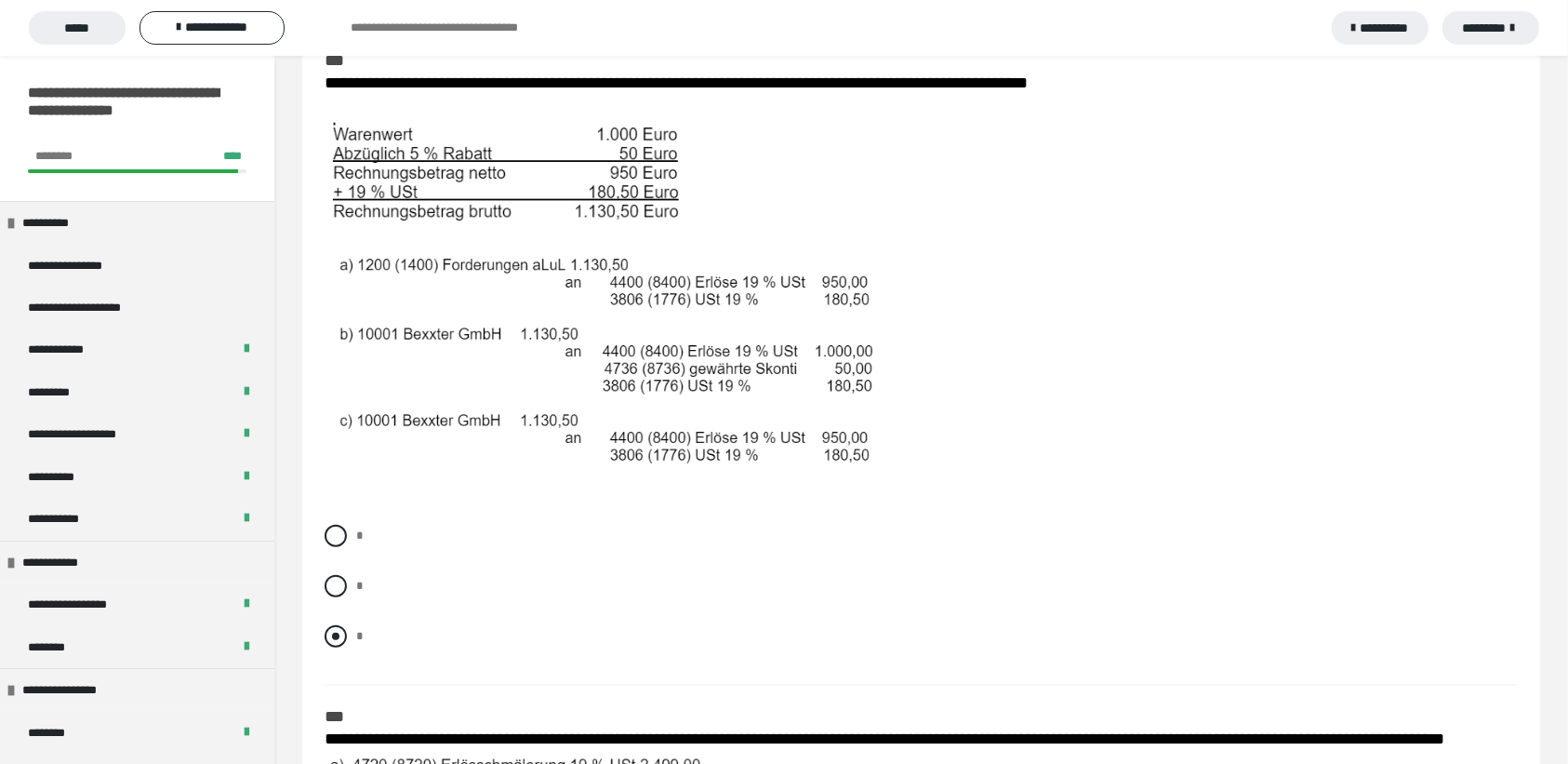 click at bounding box center (336, 637) 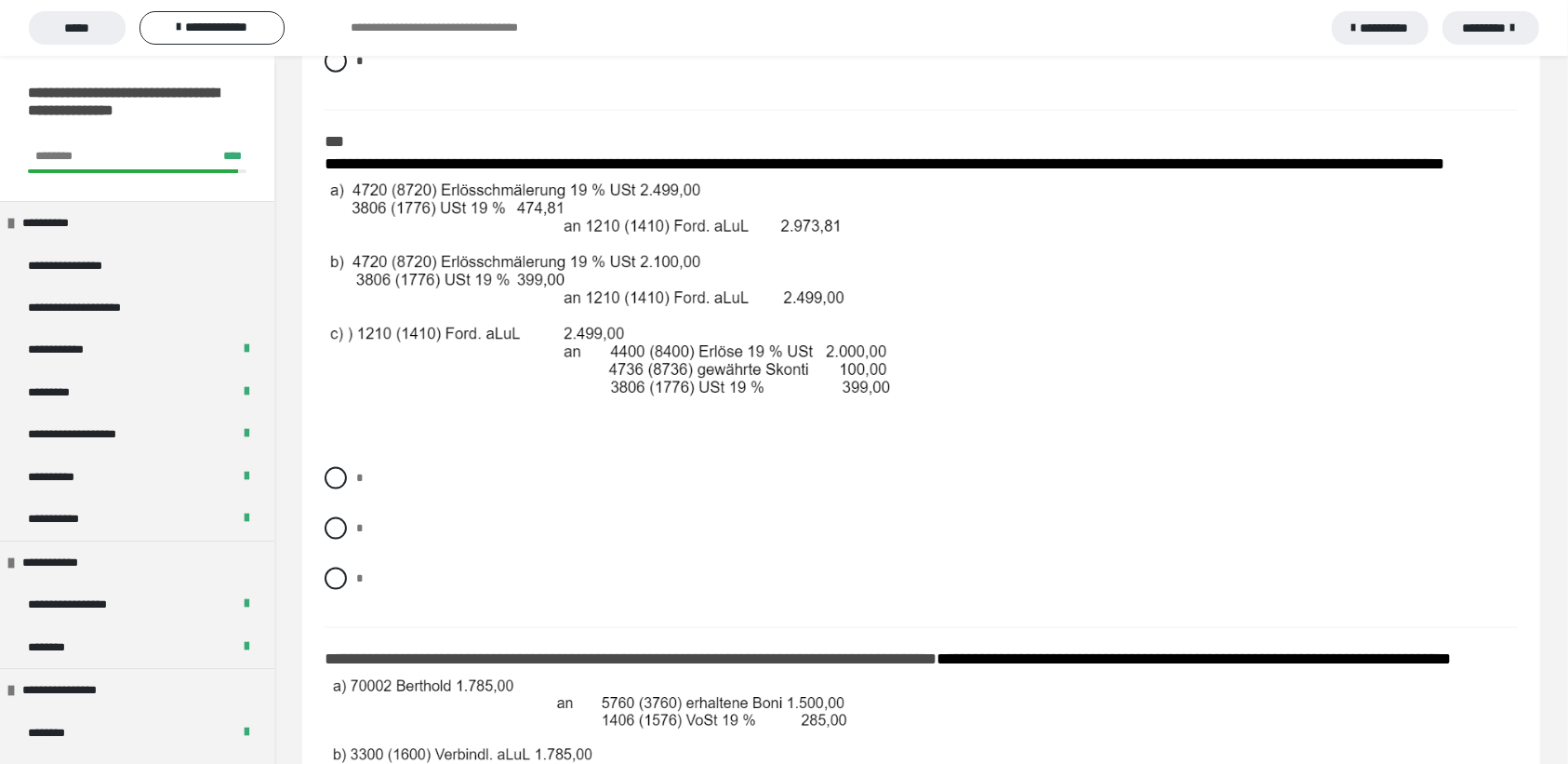 scroll, scrollTop: 1932, scrollLeft: 0, axis: vertical 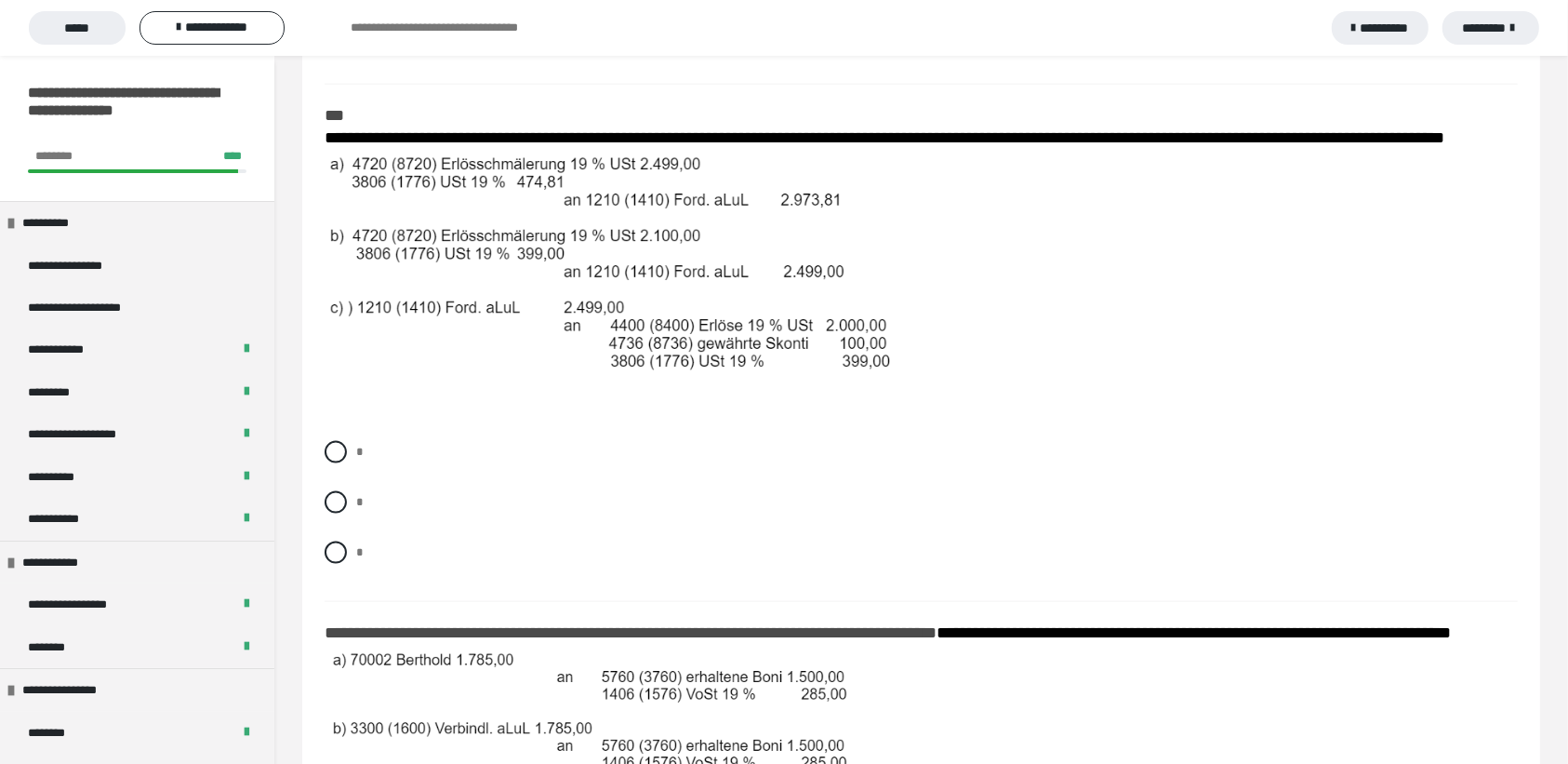 click at bounding box center (611, 265) 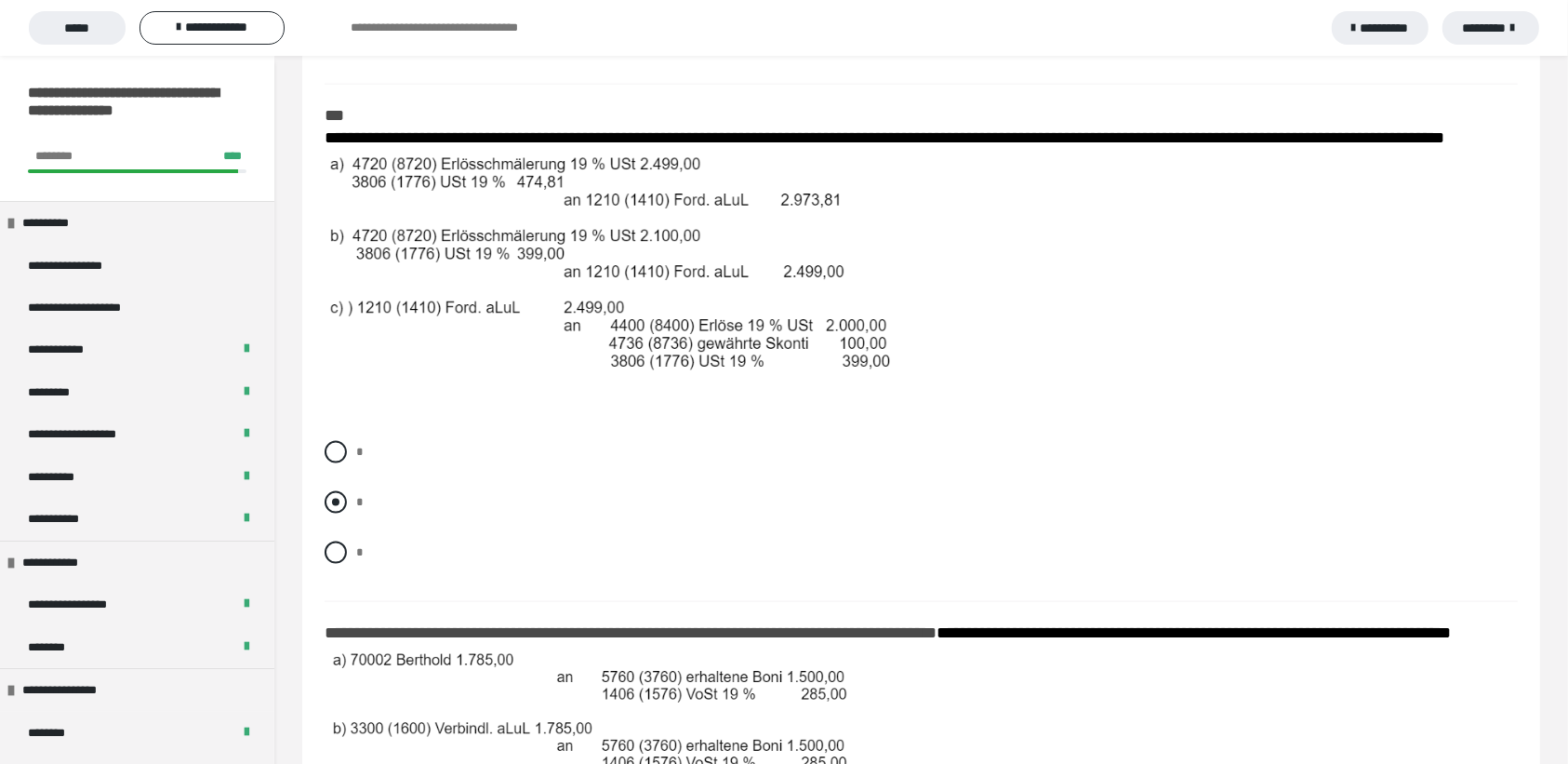 click at bounding box center (336, 503) 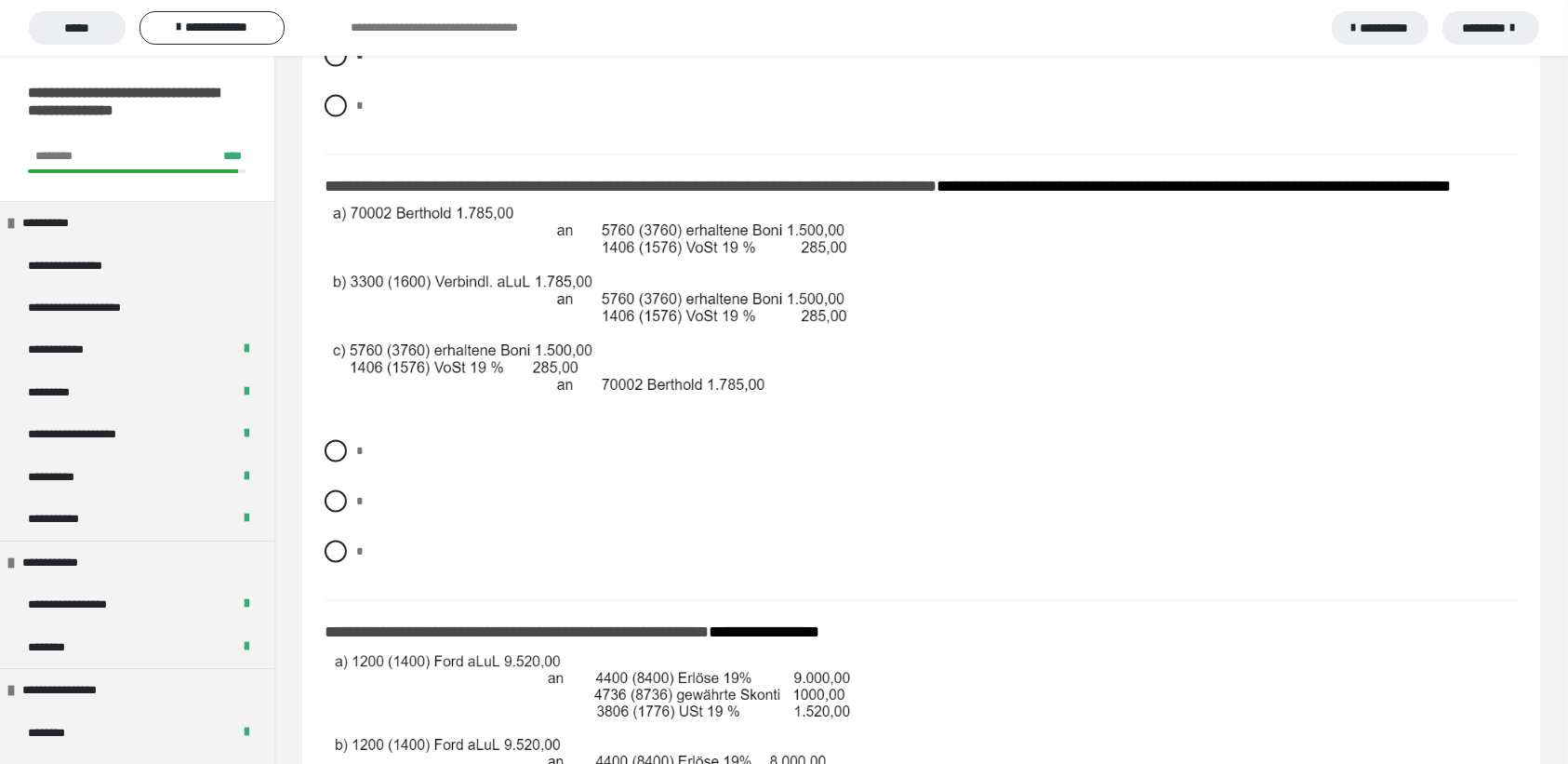 scroll, scrollTop: 2385, scrollLeft: 0, axis: vertical 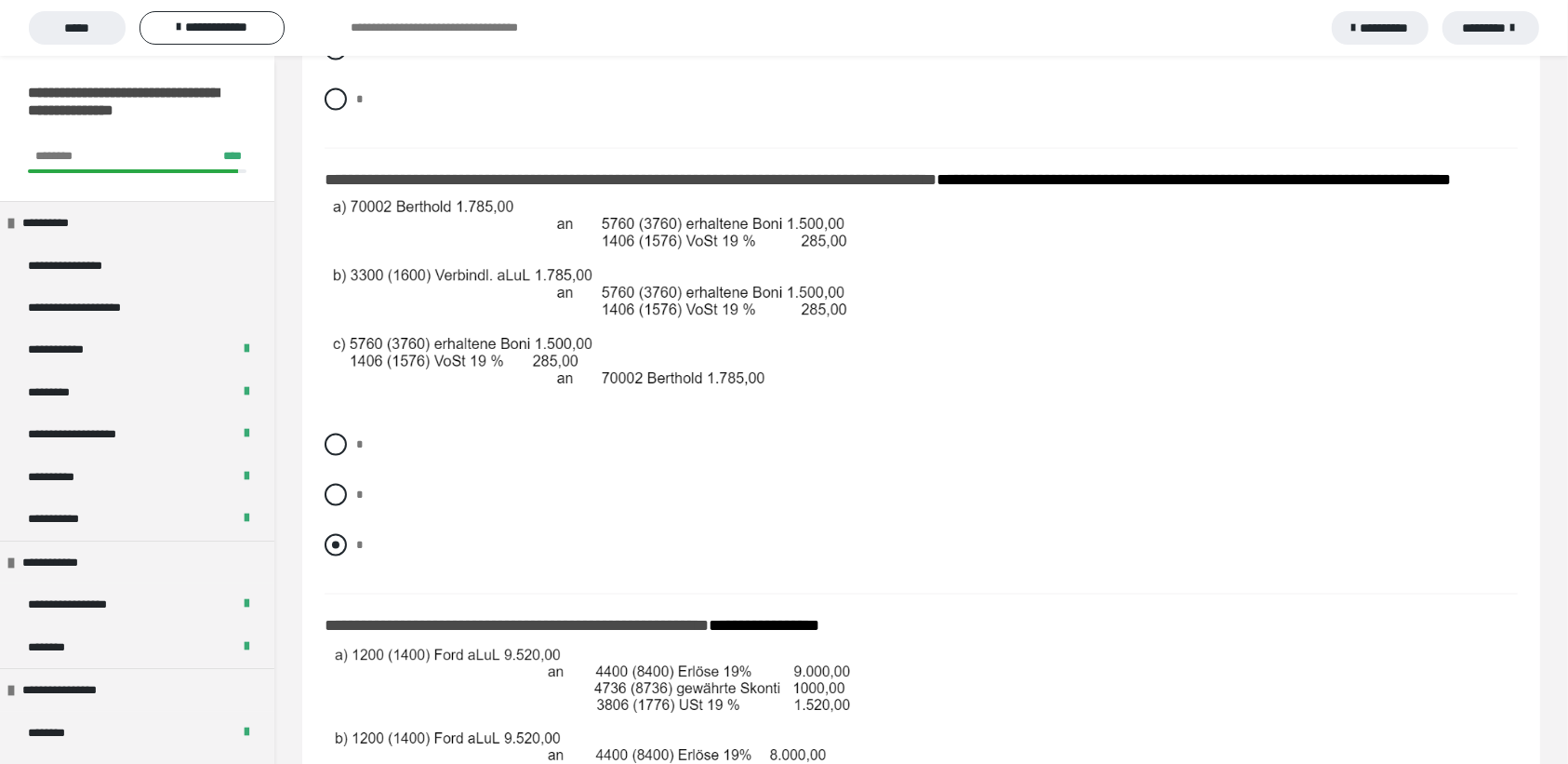 click at bounding box center (336, 545) 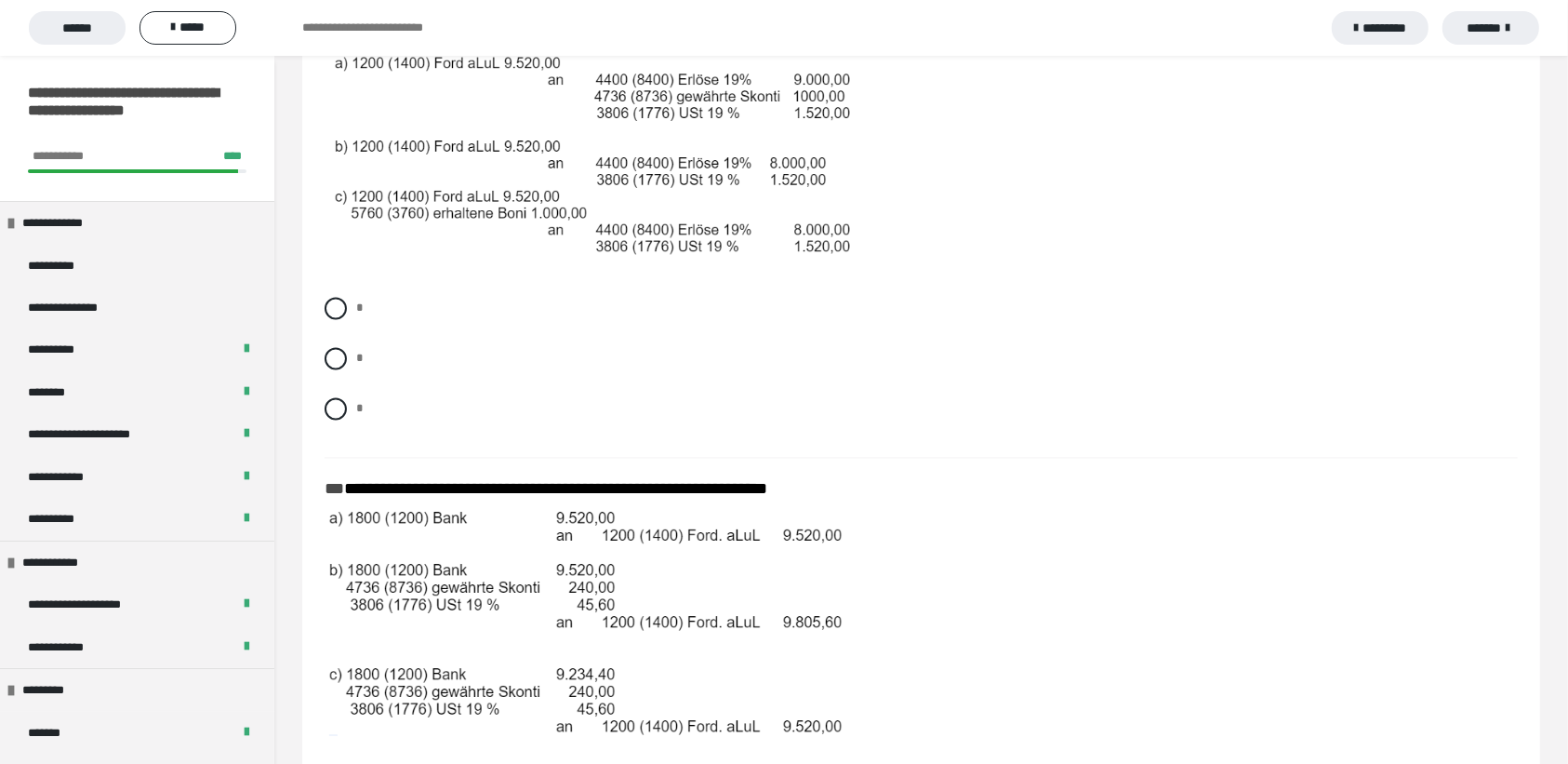 scroll, scrollTop: 2790, scrollLeft: 0, axis: vertical 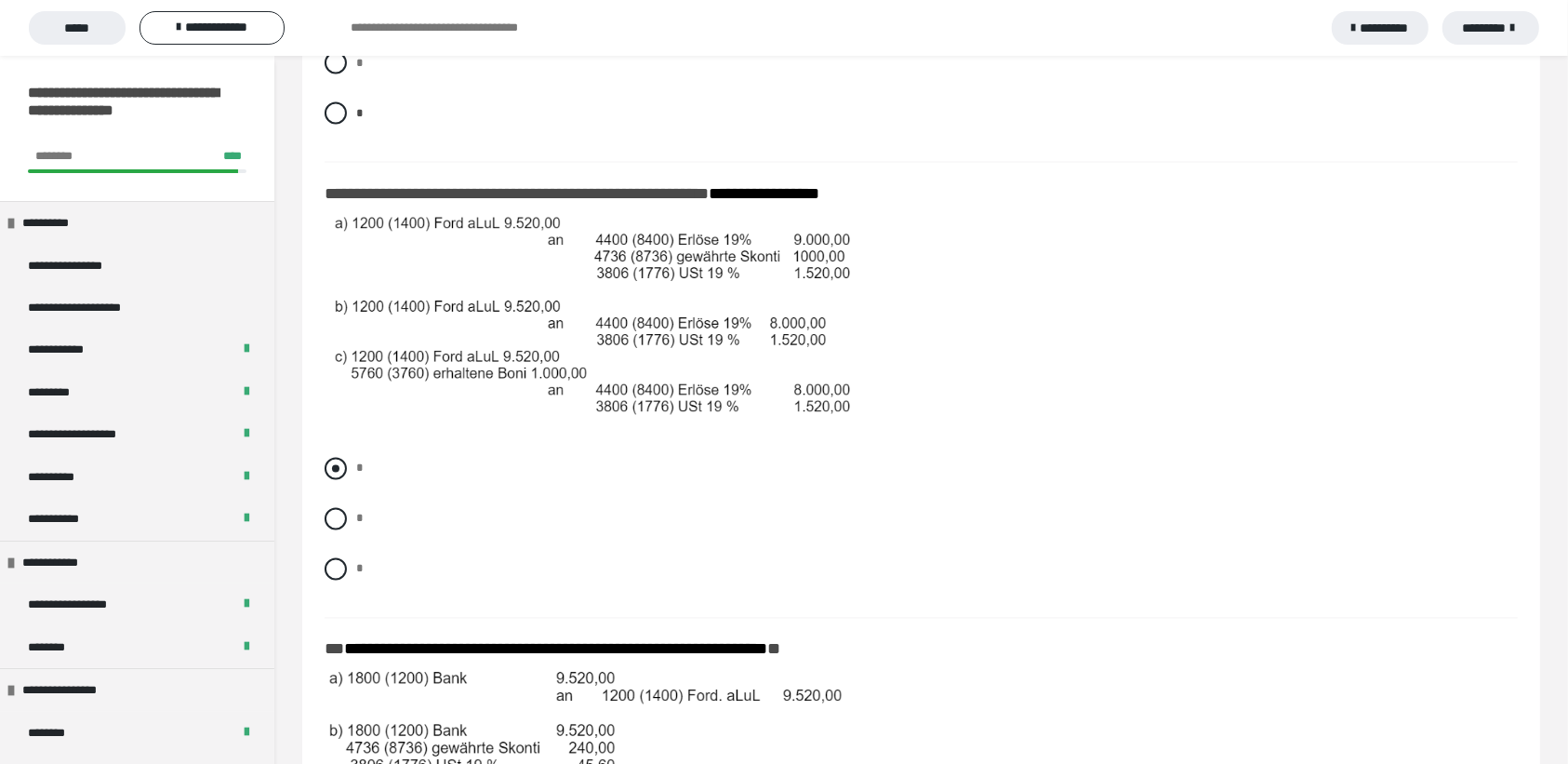click at bounding box center [336, 469] 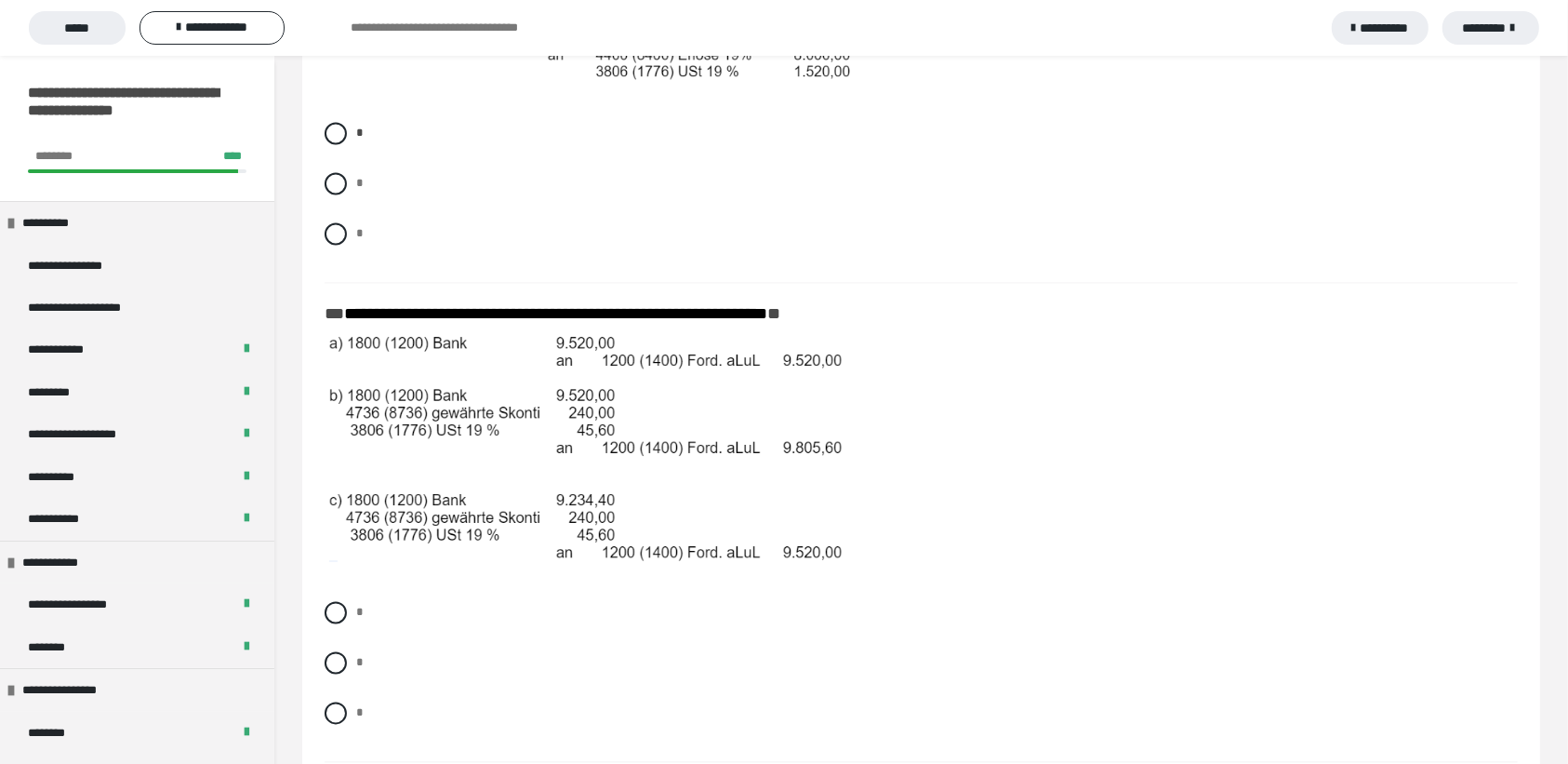scroll, scrollTop: 3166, scrollLeft: 0, axis: vertical 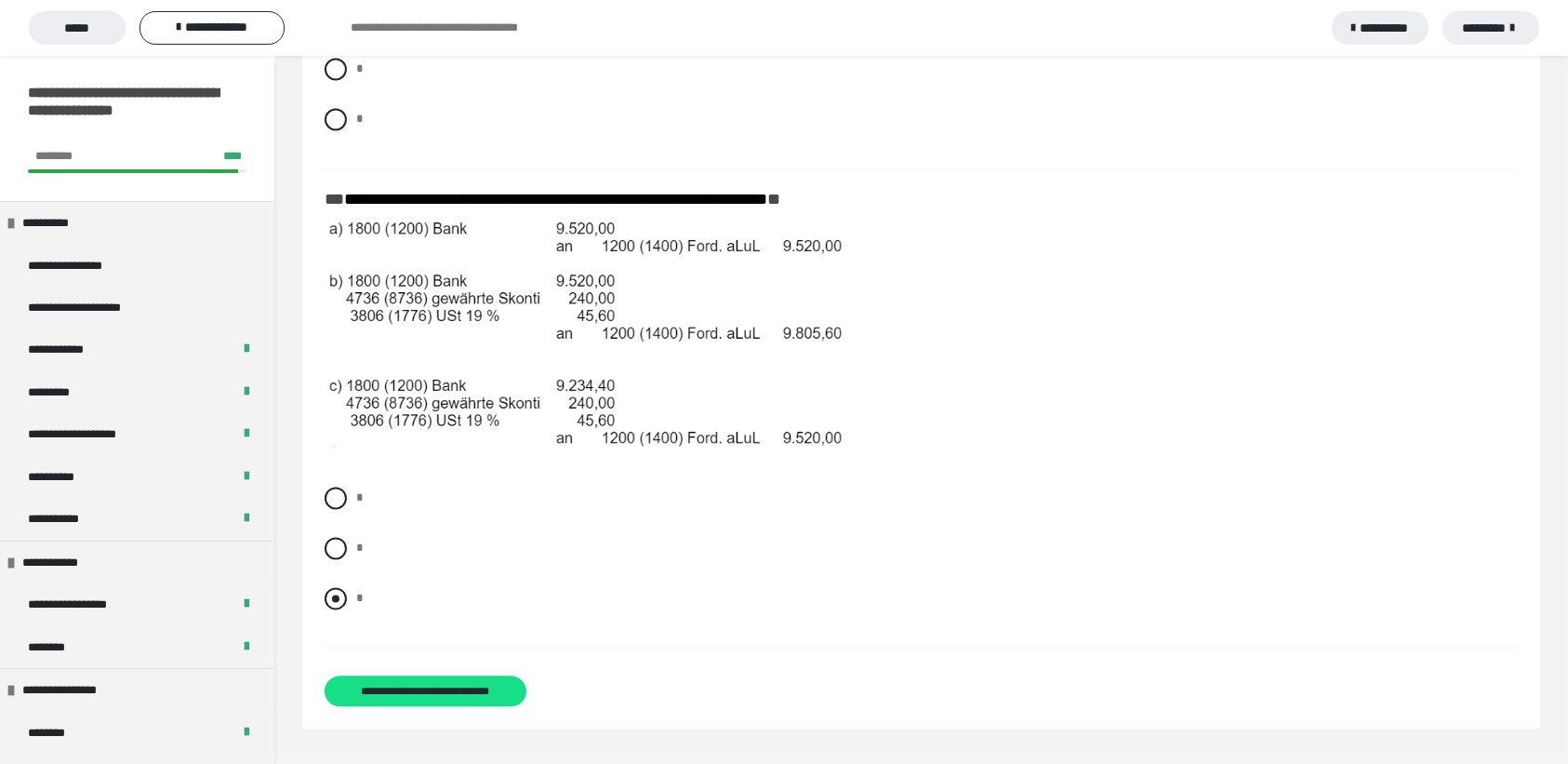 click at bounding box center [336, 598] 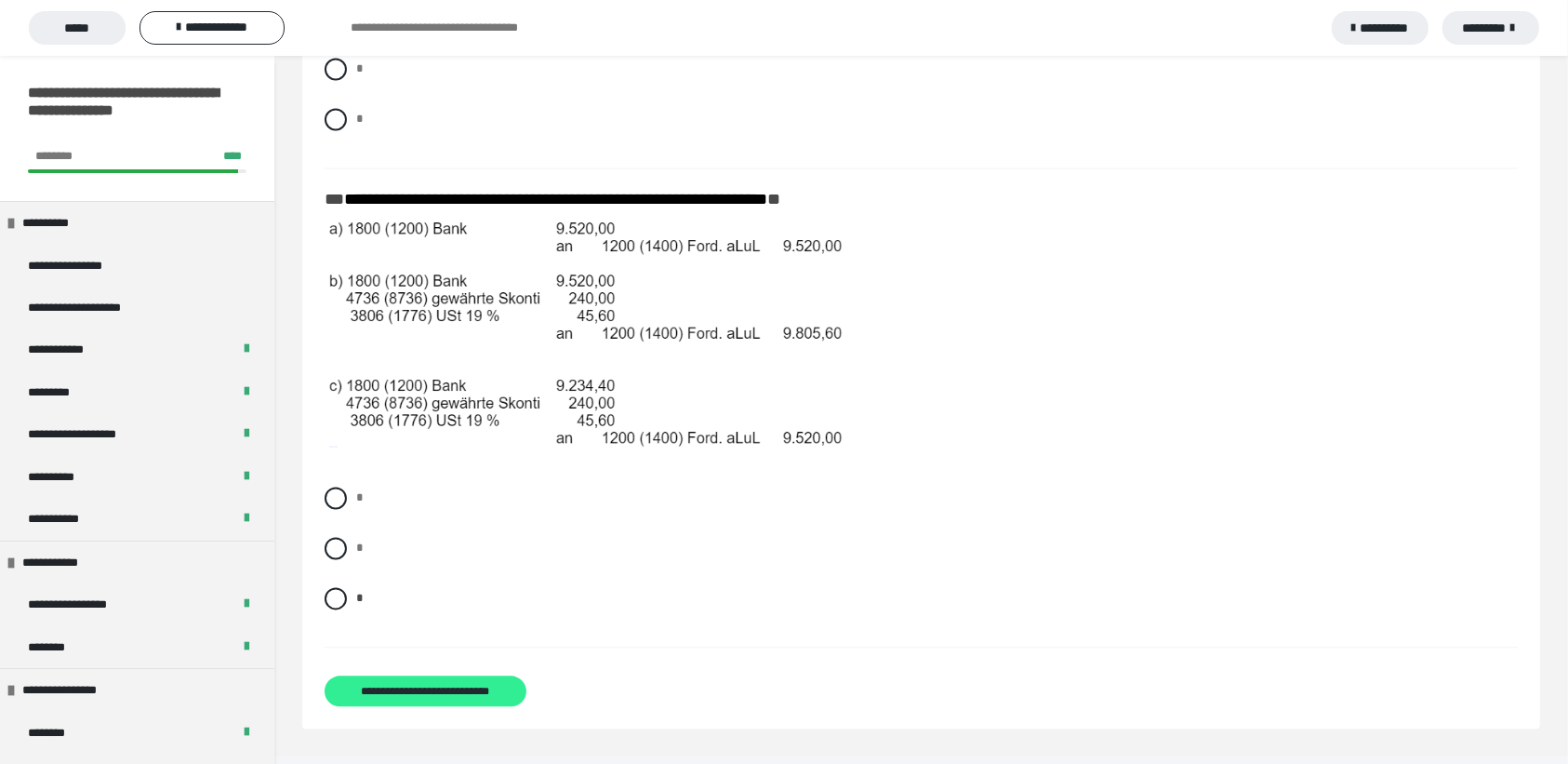 click on "**********" at bounding box center [426, 691] 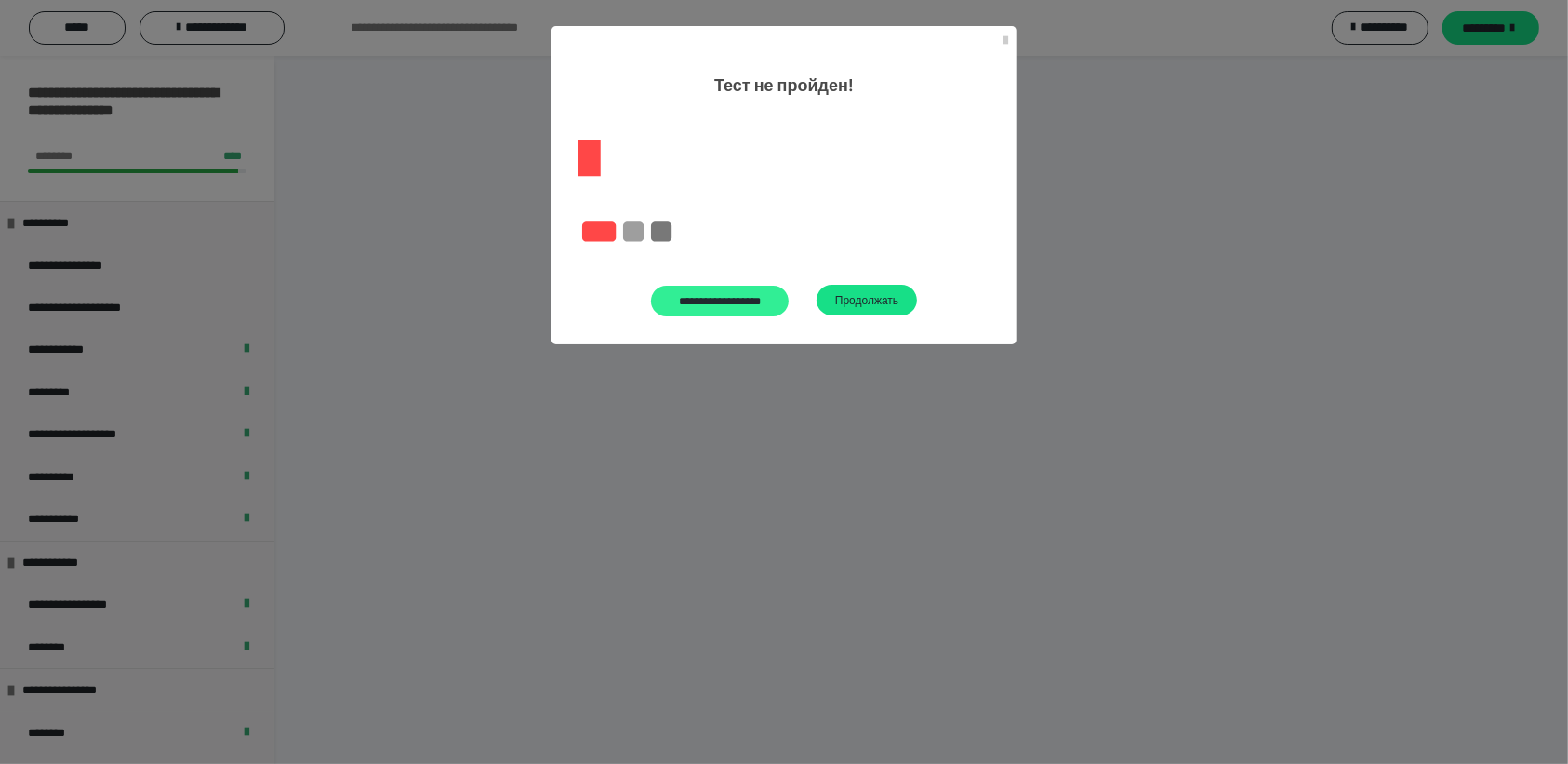 scroll, scrollTop: 56, scrollLeft: 0, axis: vertical 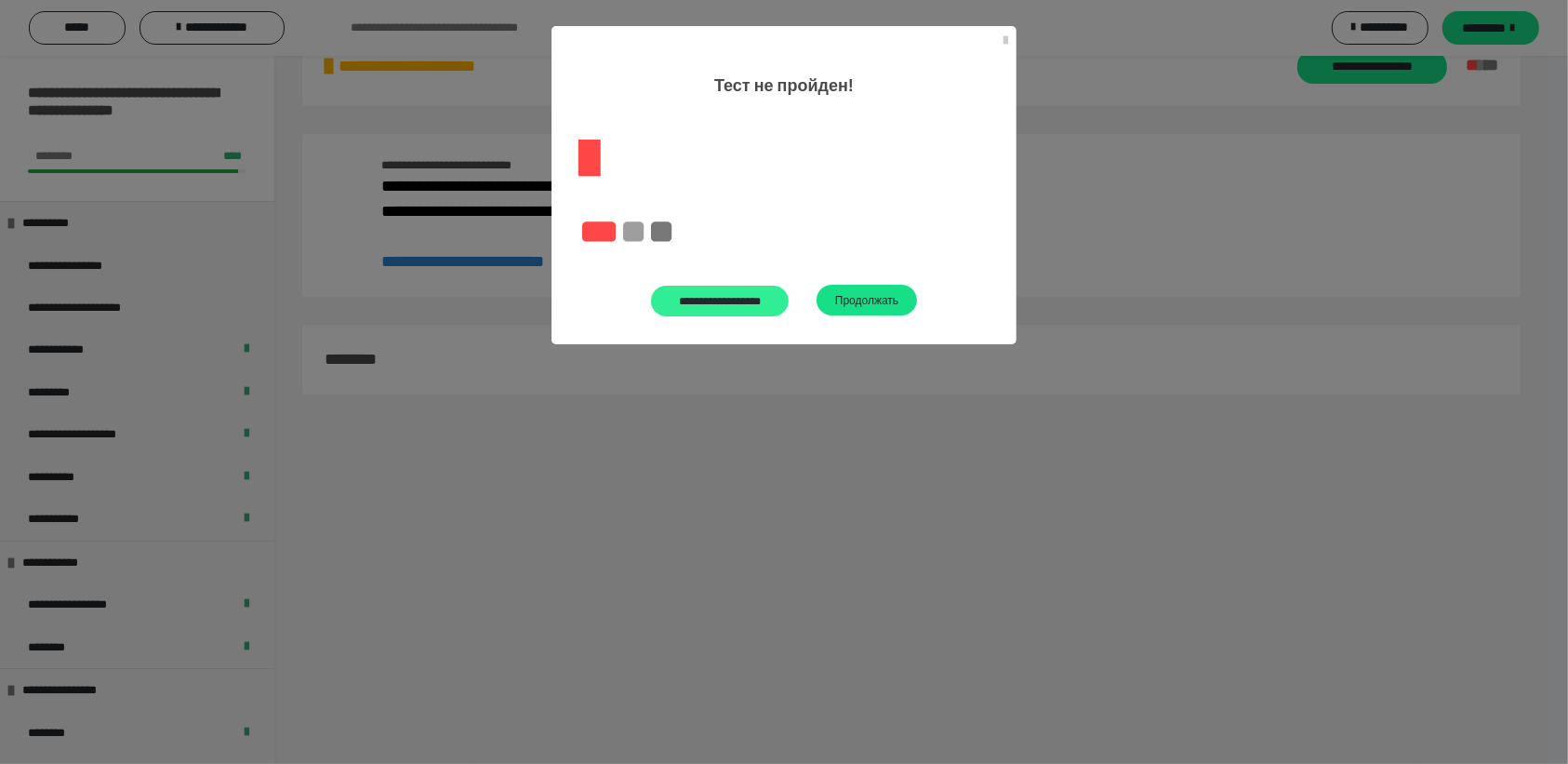 click on "**********" at bounding box center [720, 302] 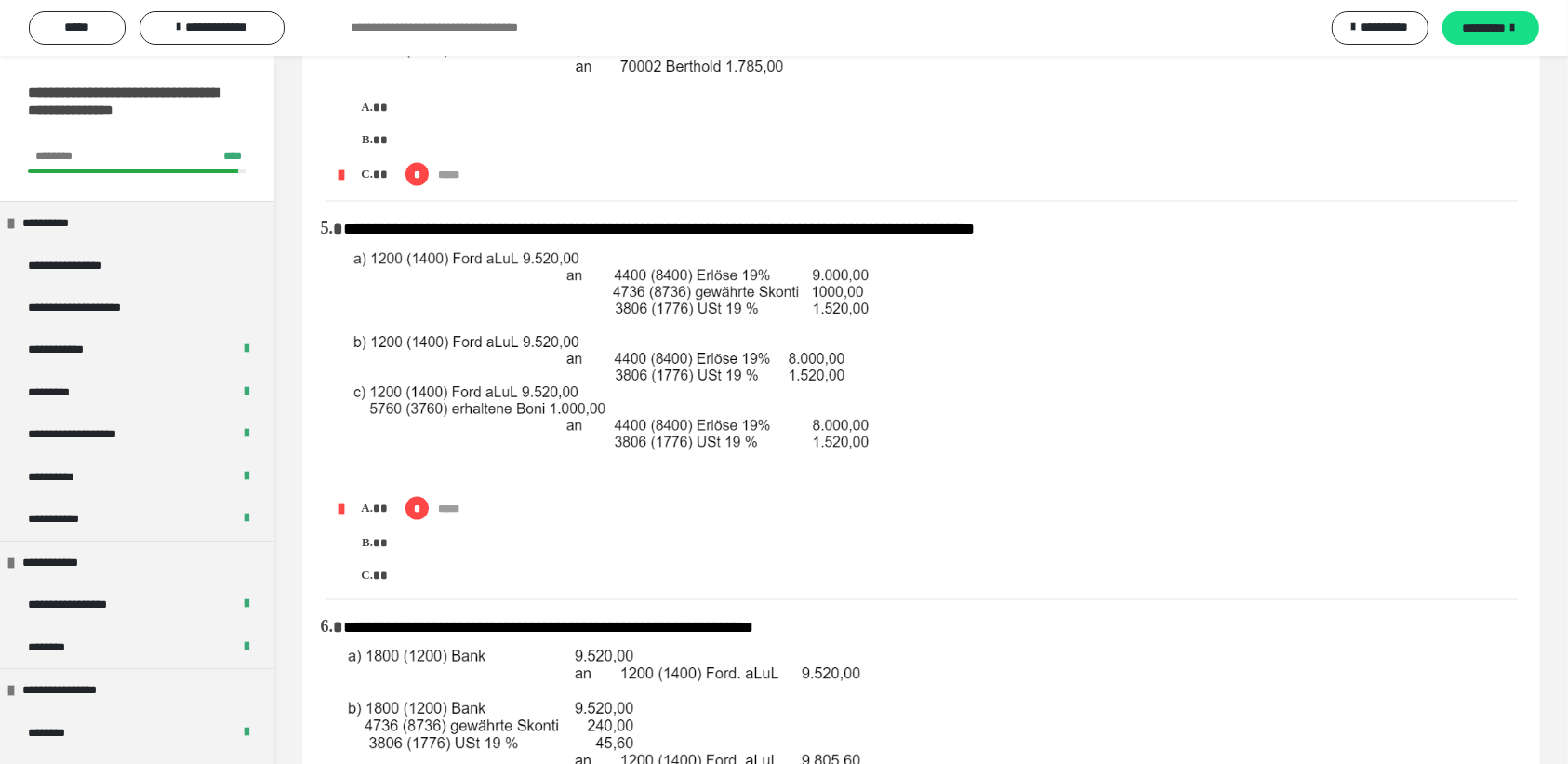 scroll, scrollTop: 2168, scrollLeft: 0, axis: vertical 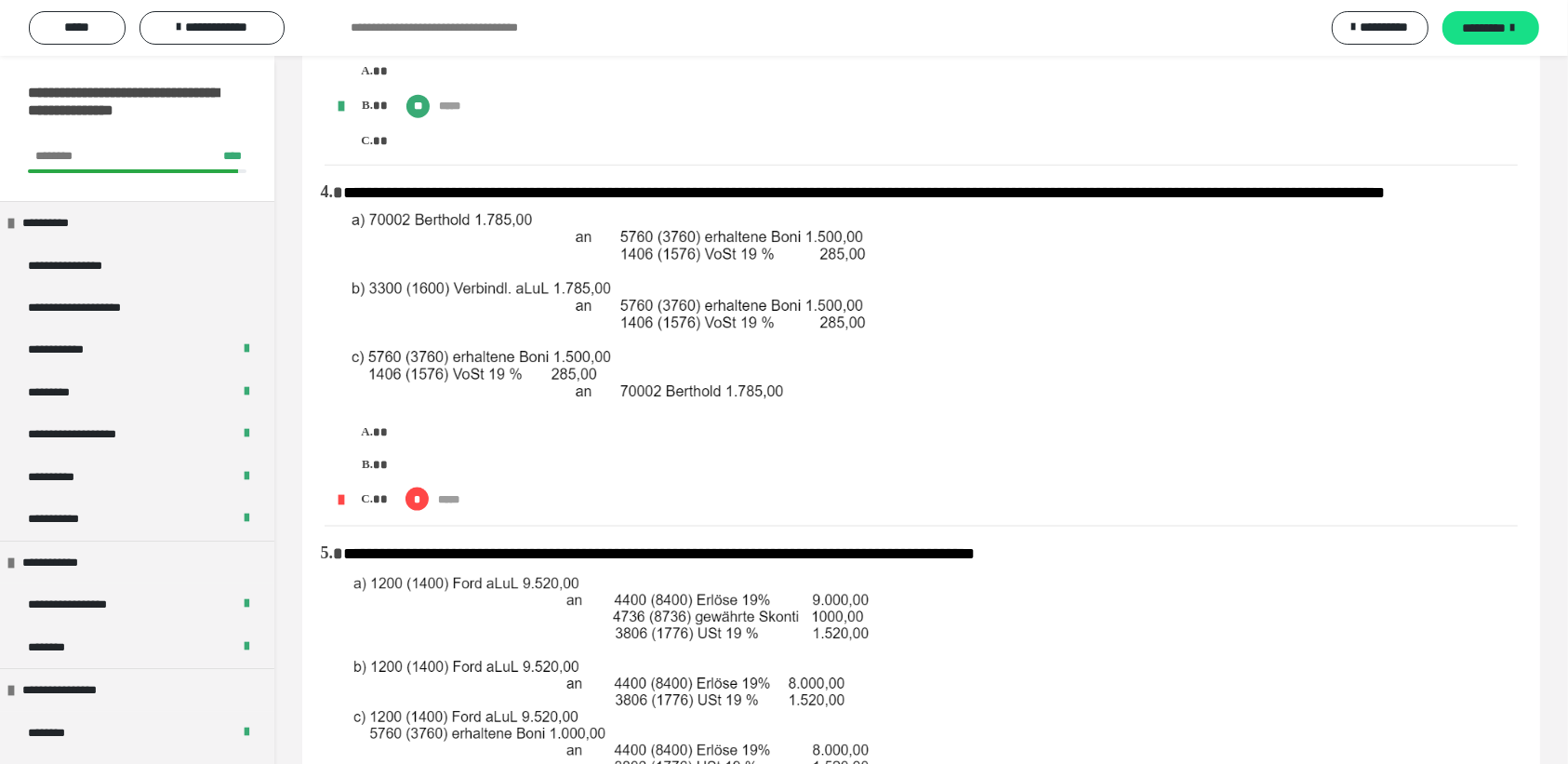click on "* * ** ***** *" at bounding box center [930, 106] 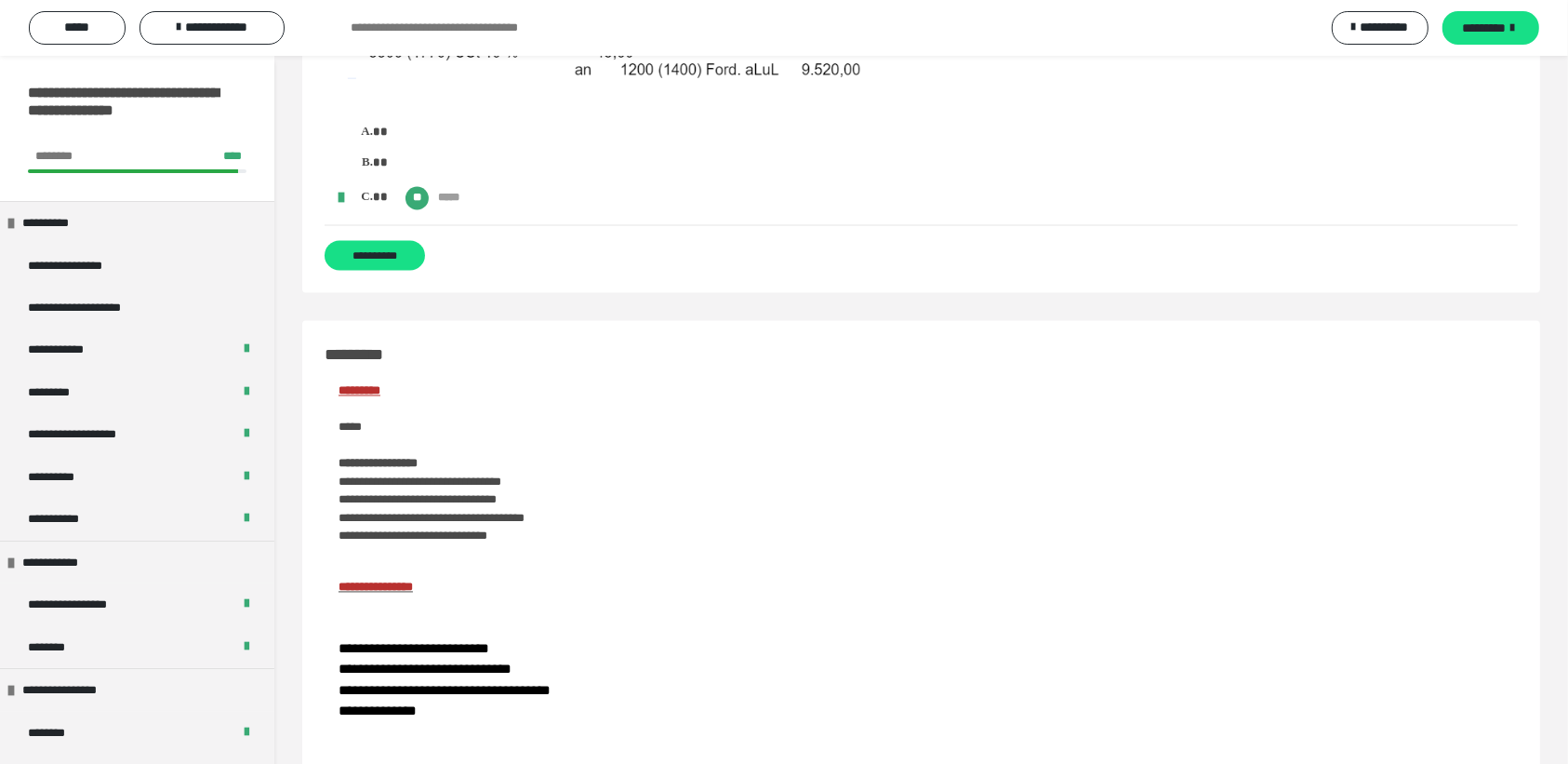 scroll, scrollTop: 2923, scrollLeft: 0, axis: vertical 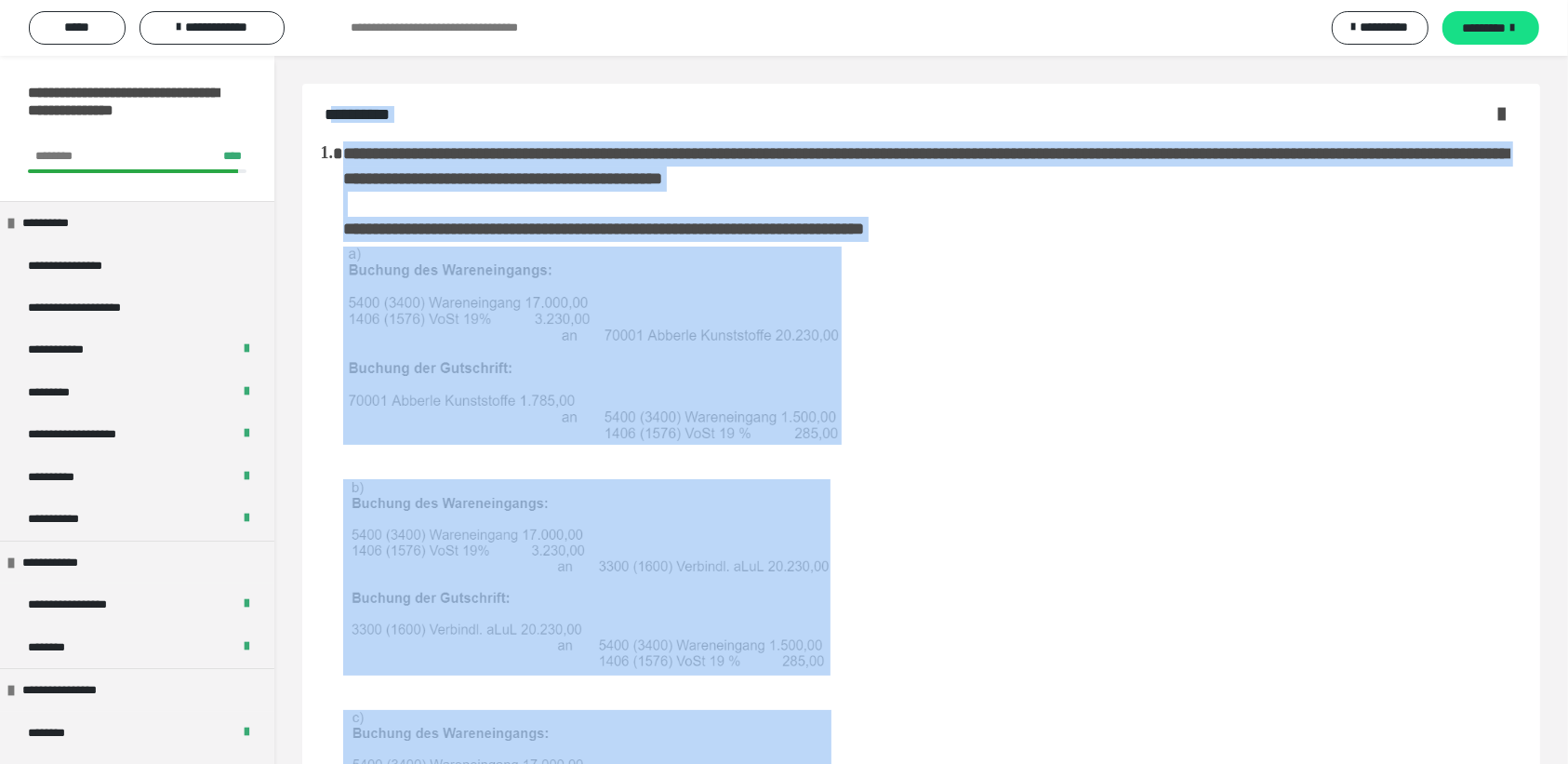drag, startPoint x: 485, startPoint y: 333, endPoint x: 330, endPoint y: 117, distance: 265.85899 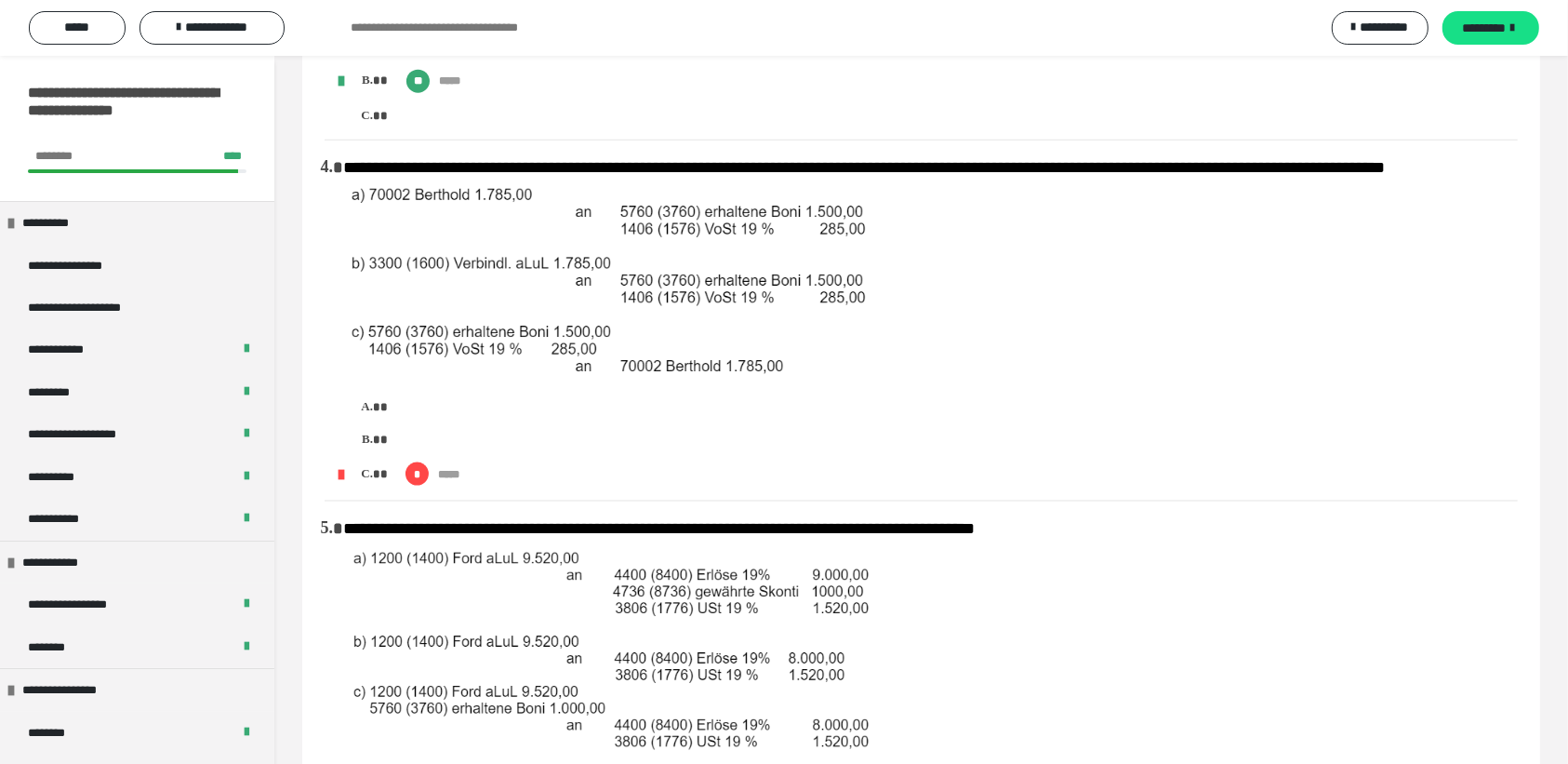 scroll, scrollTop: 1861, scrollLeft: 0, axis: vertical 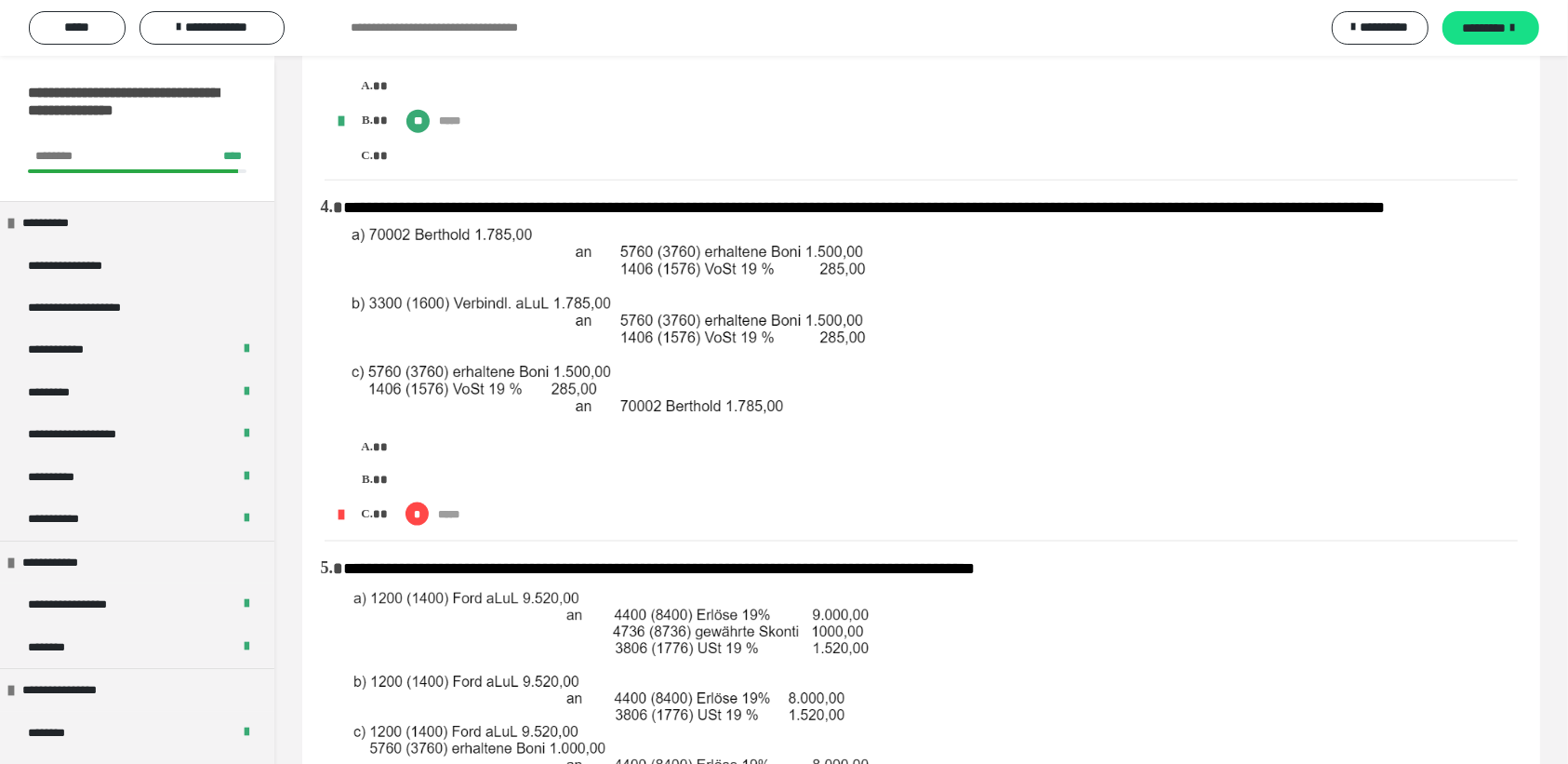 click at bounding box center [613, 325] 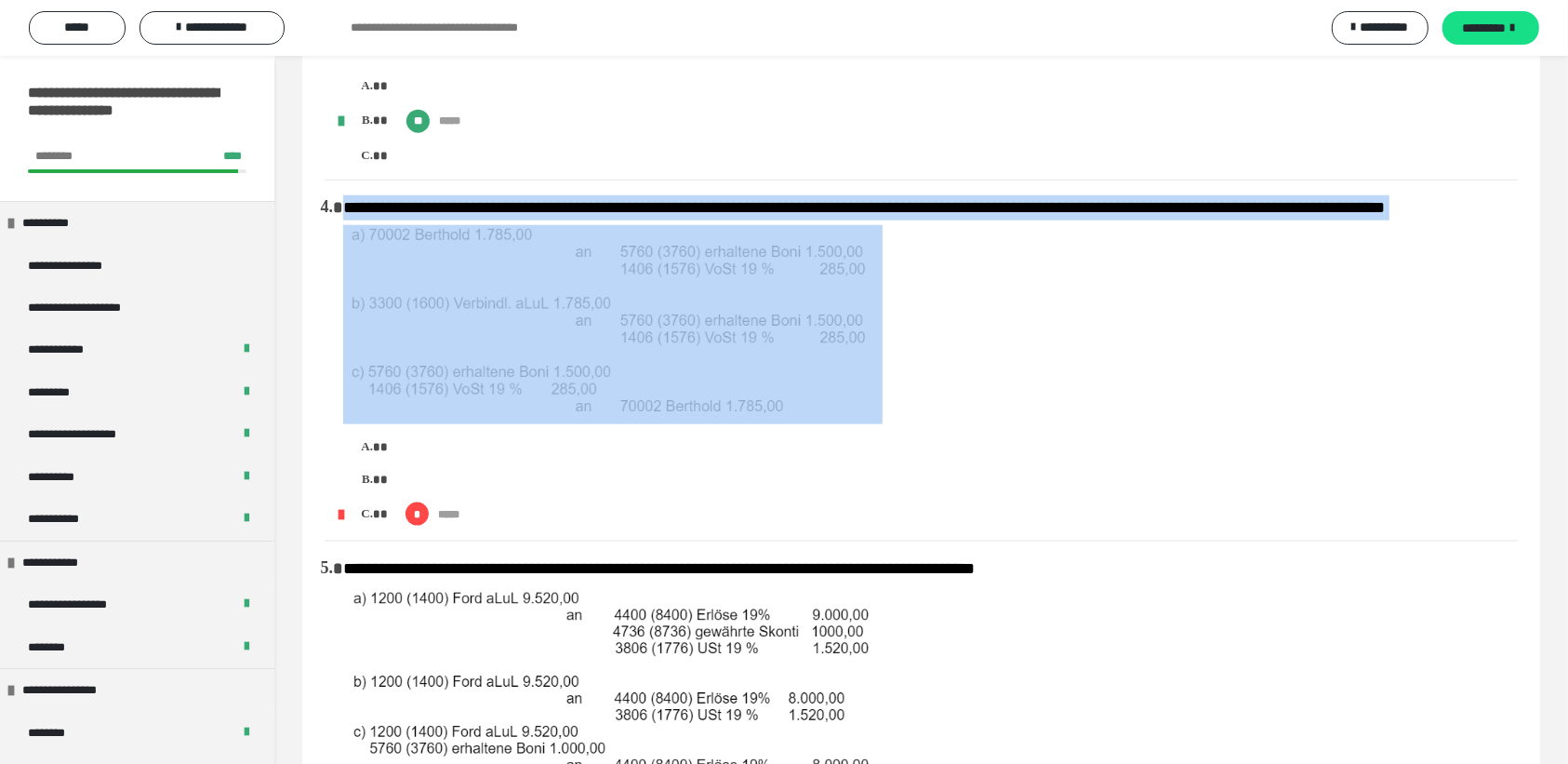 drag, startPoint x: 345, startPoint y: 231, endPoint x: 758, endPoint y: 406, distance: 448.5465 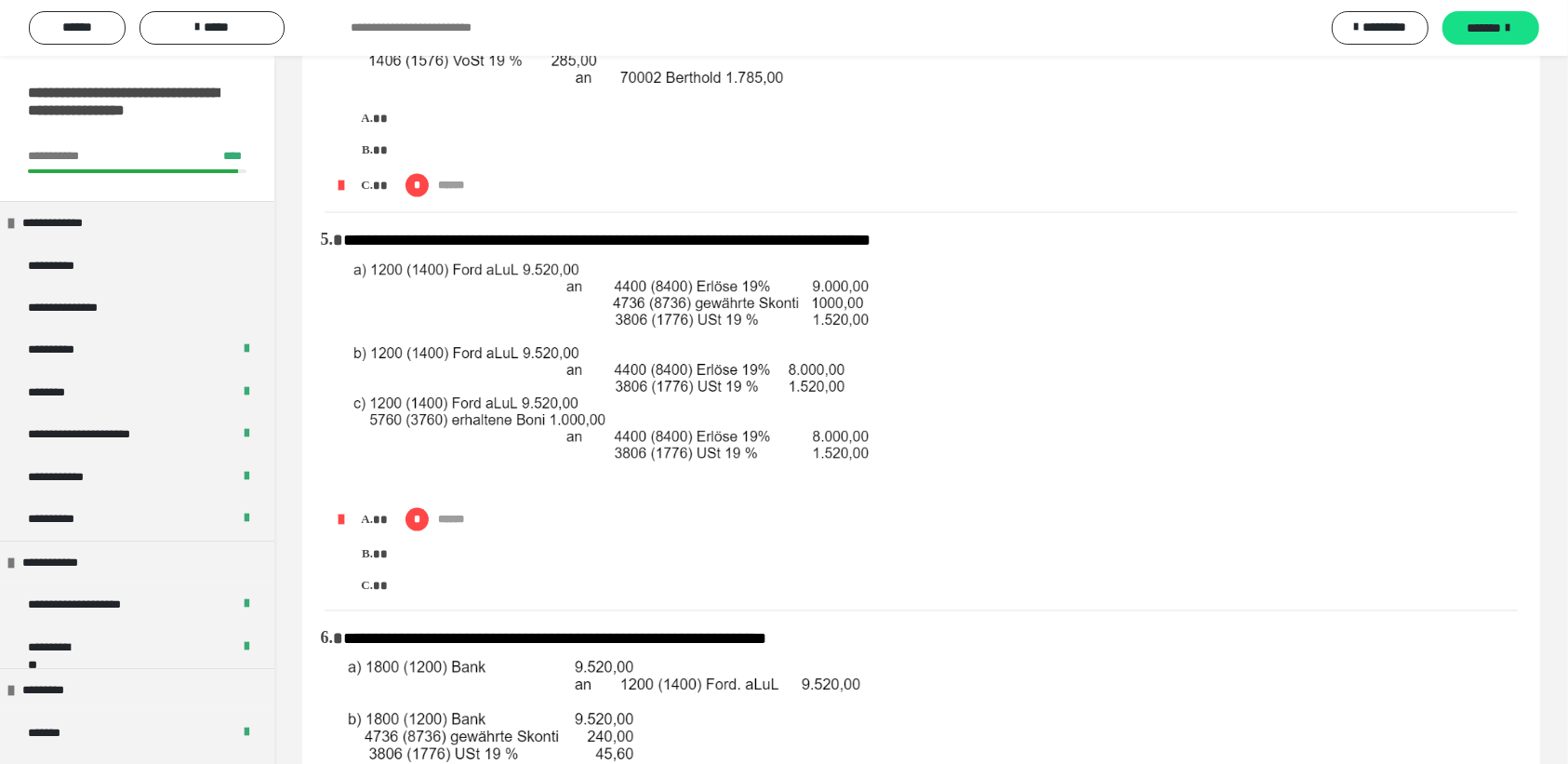 scroll, scrollTop: 2184, scrollLeft: 0, axis: vertical 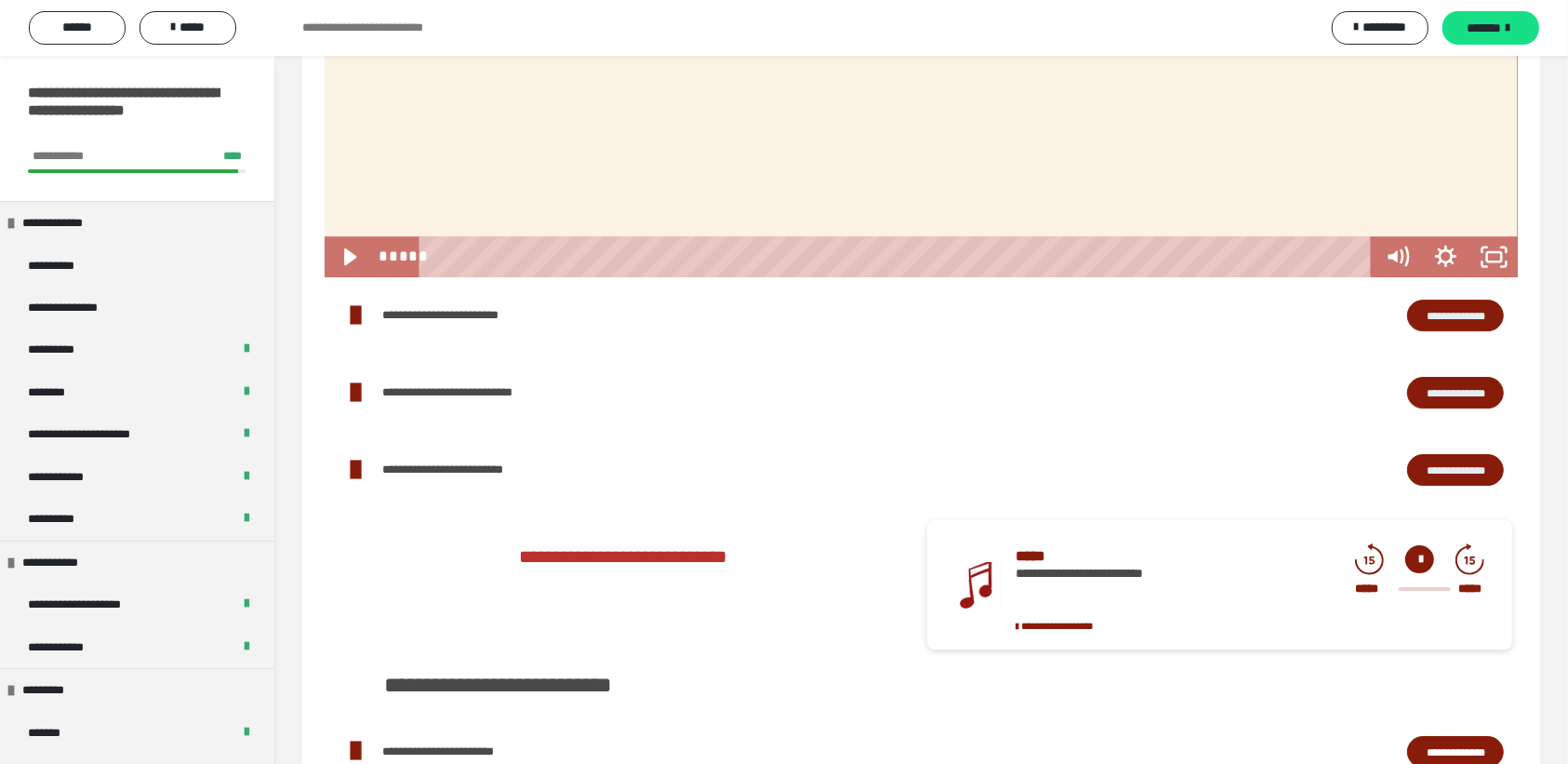 click on "**********" at bounding box center (1455, 315) 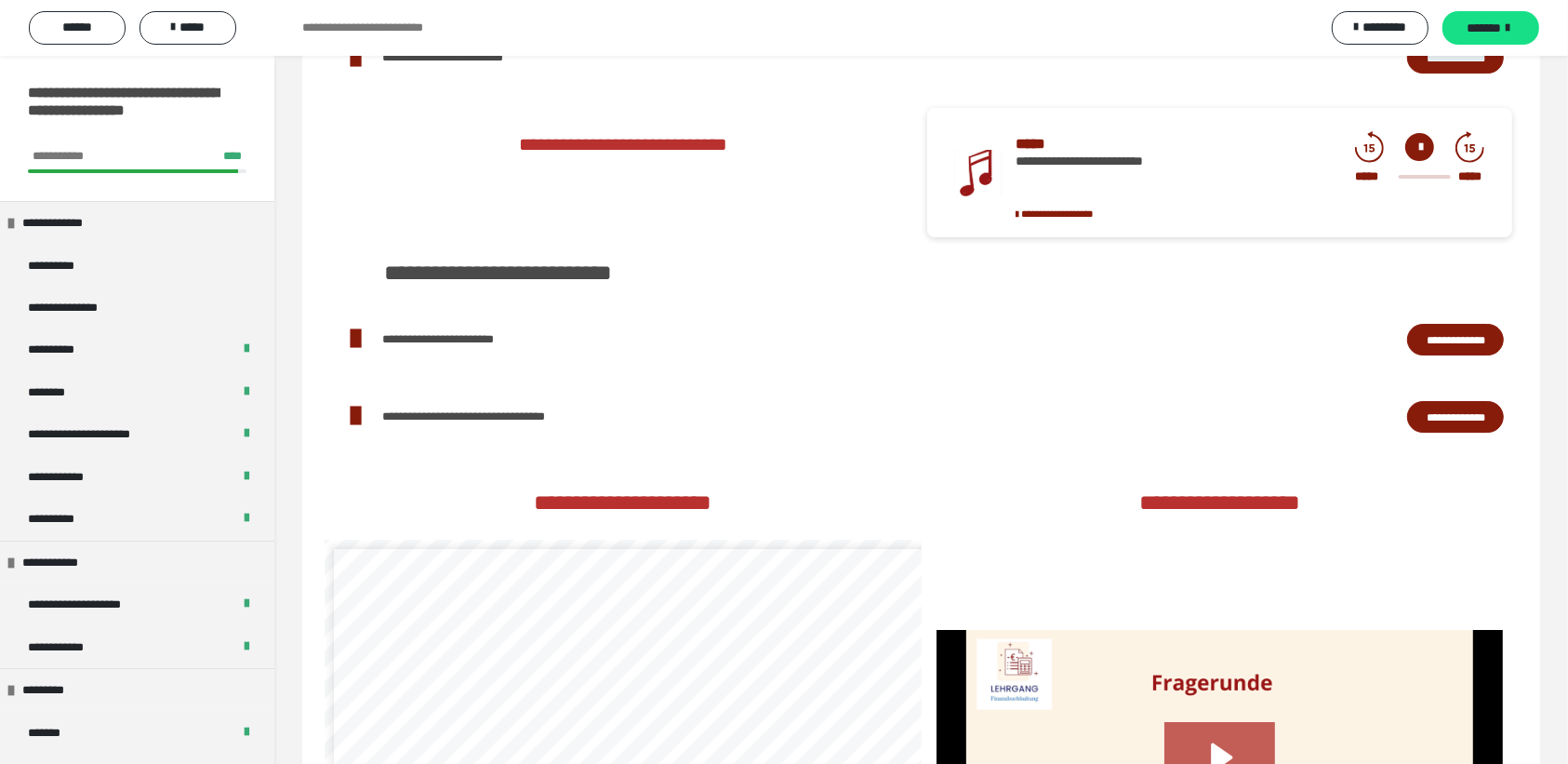 scroll, scrollTop: 5700, scrollLeft: 0, axis: vertical 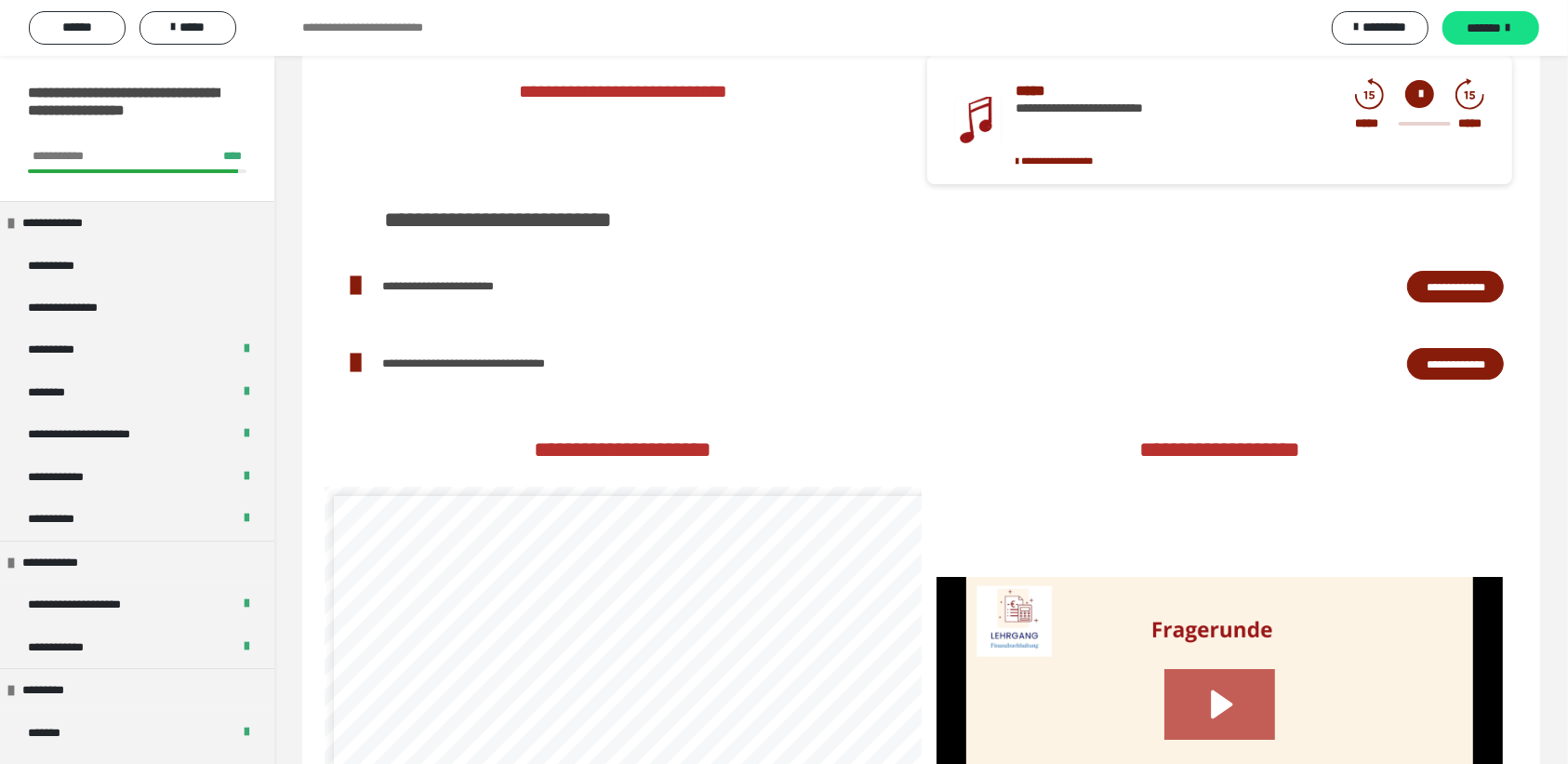 click on "**********" at bounding box center (1455, 287) 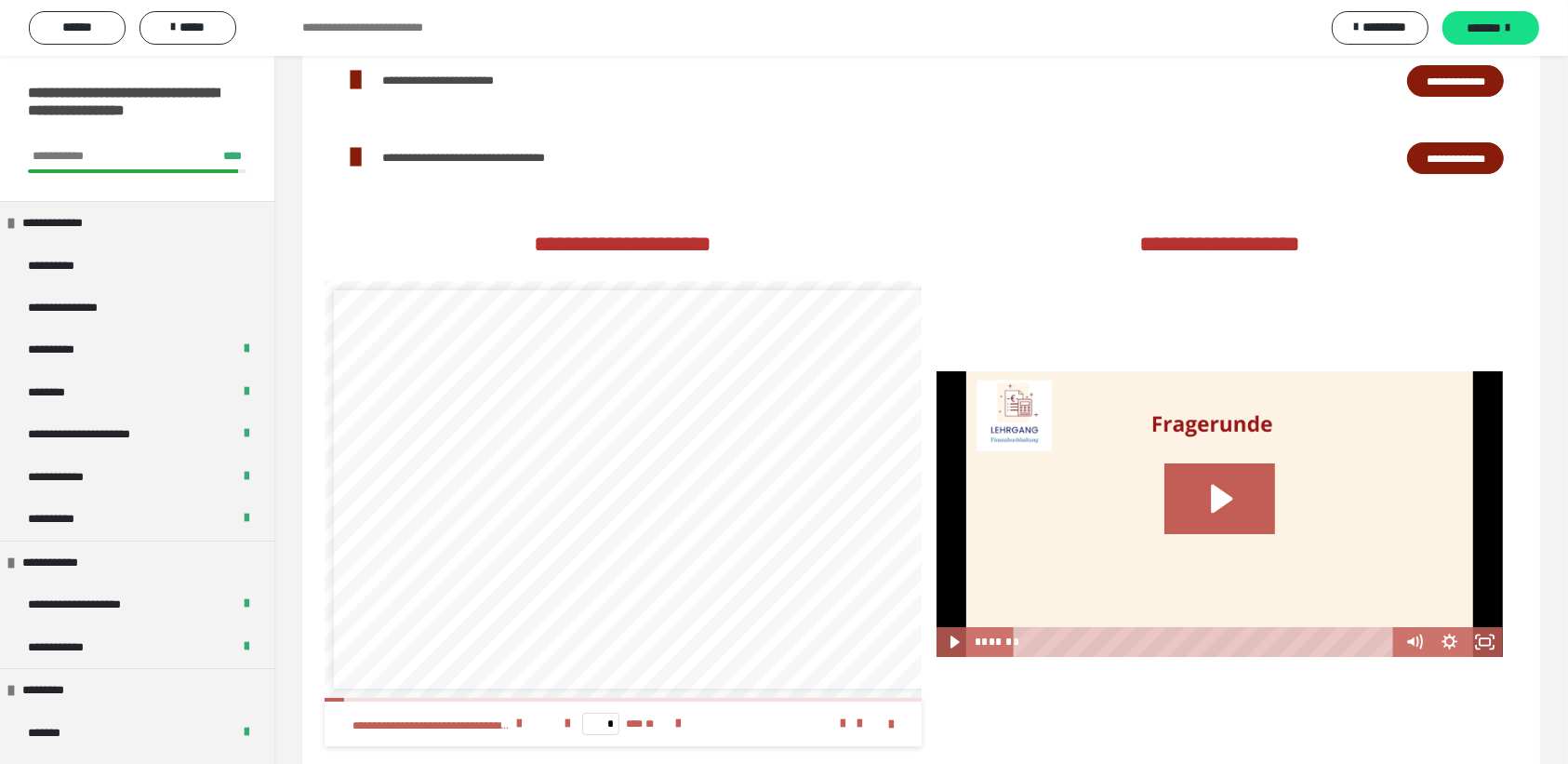 scroll, scrollTop: 5953, scrollLeft: 0, axis: vertical 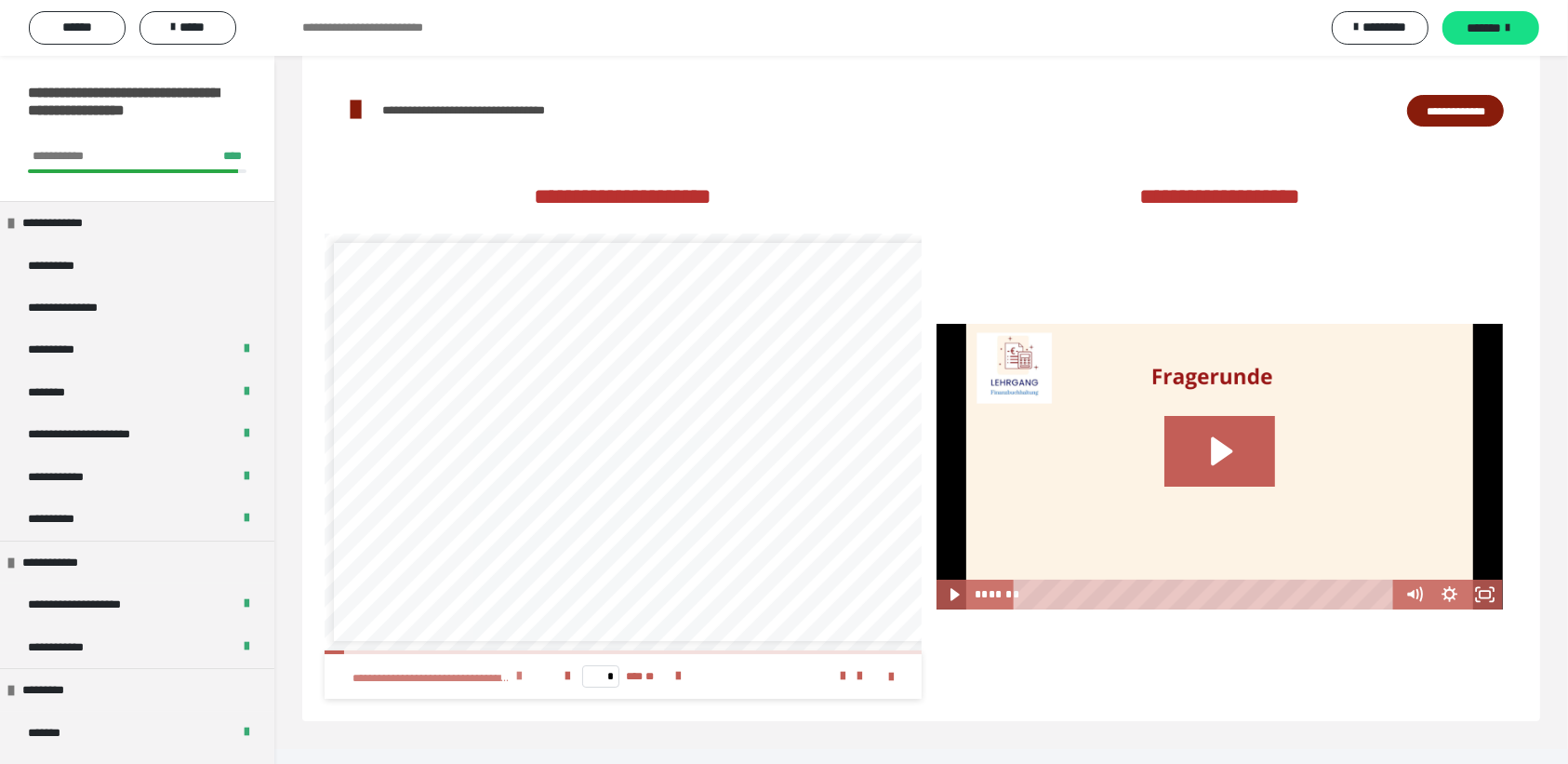 click at bounding box center (519, 677) 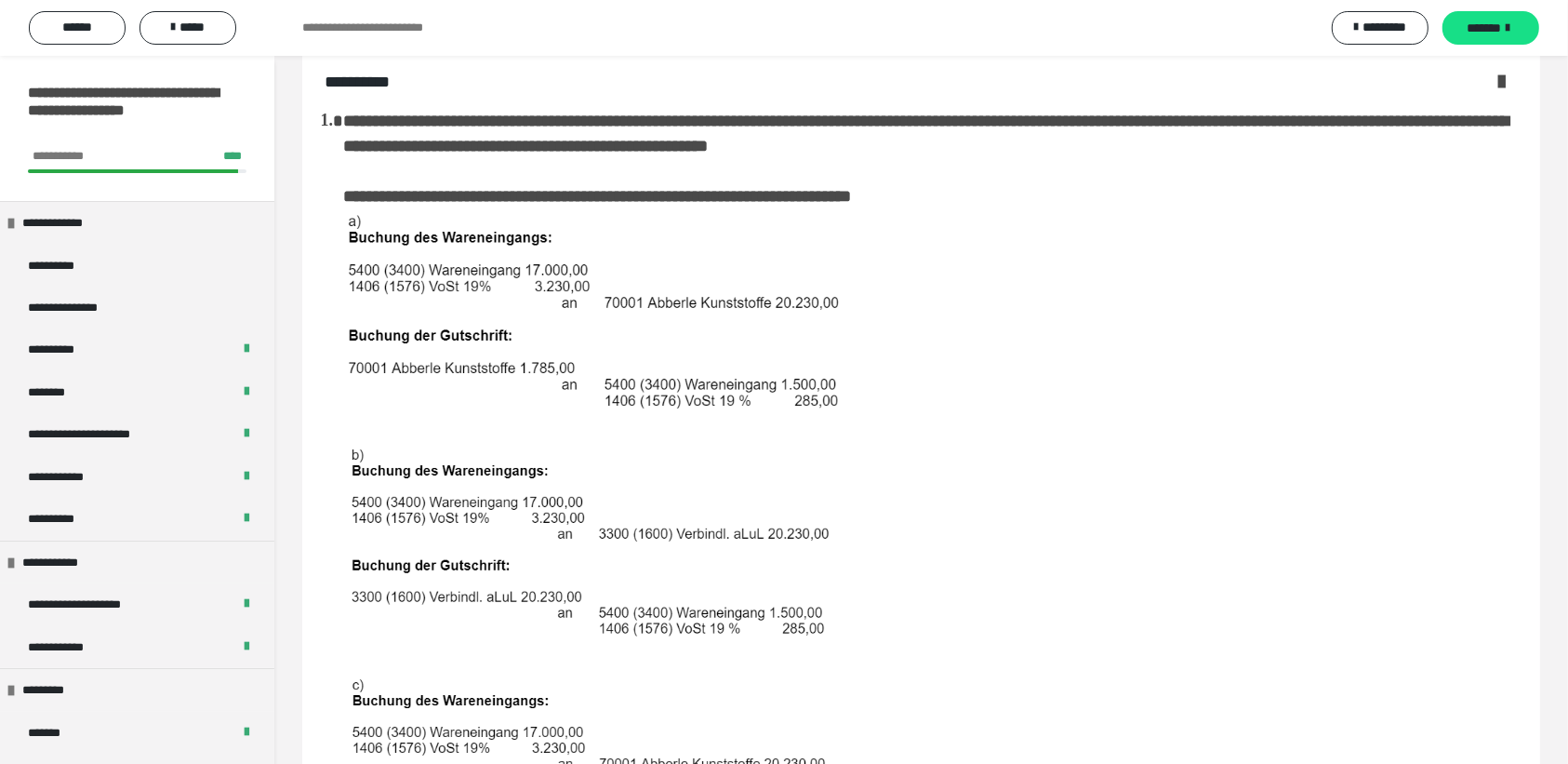 scroll, scrollTop: 0, scrollLeft: 0, axis: both 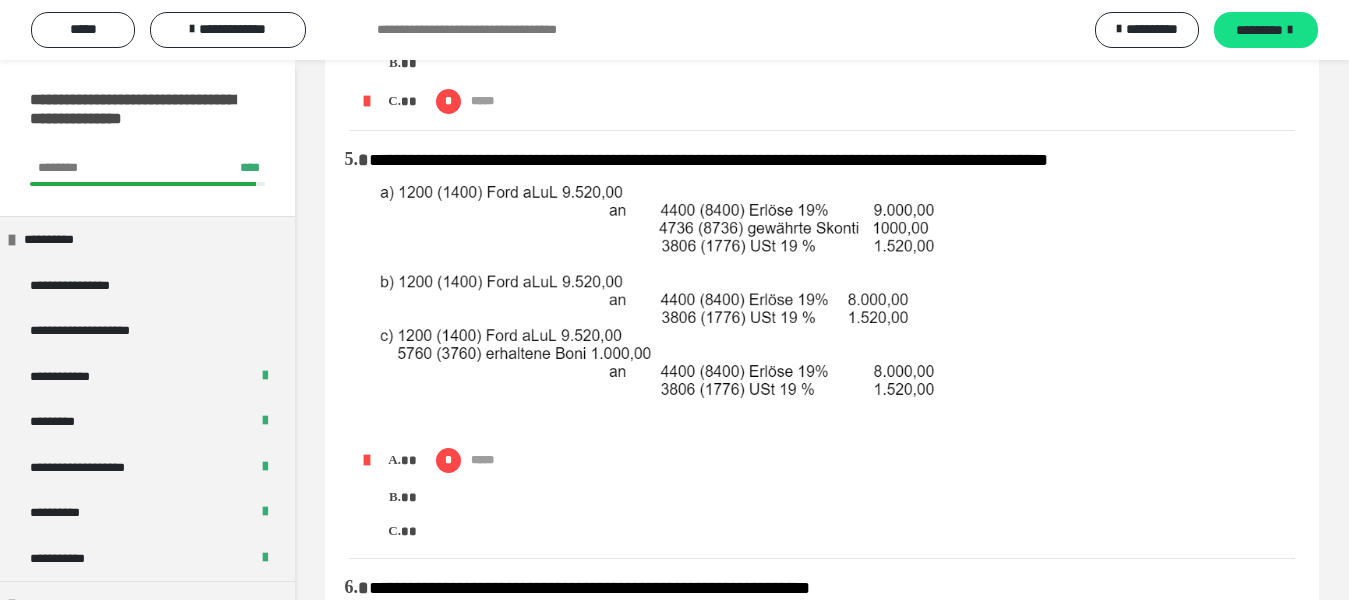 drag, startPoint x: 1660, startPoint y: 0, endPoint x: 922, endPoint y: 415, distance: 846.68115 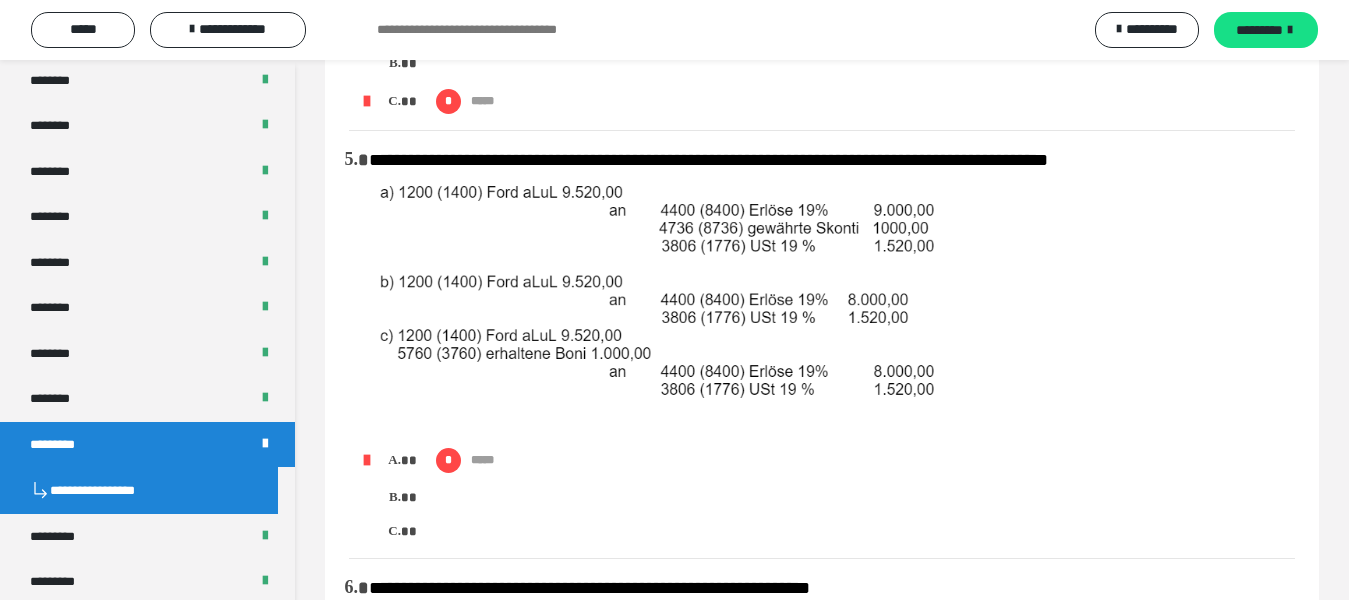 scroll, scrollTop: 800, scrollLeft: 0, axis: vertical 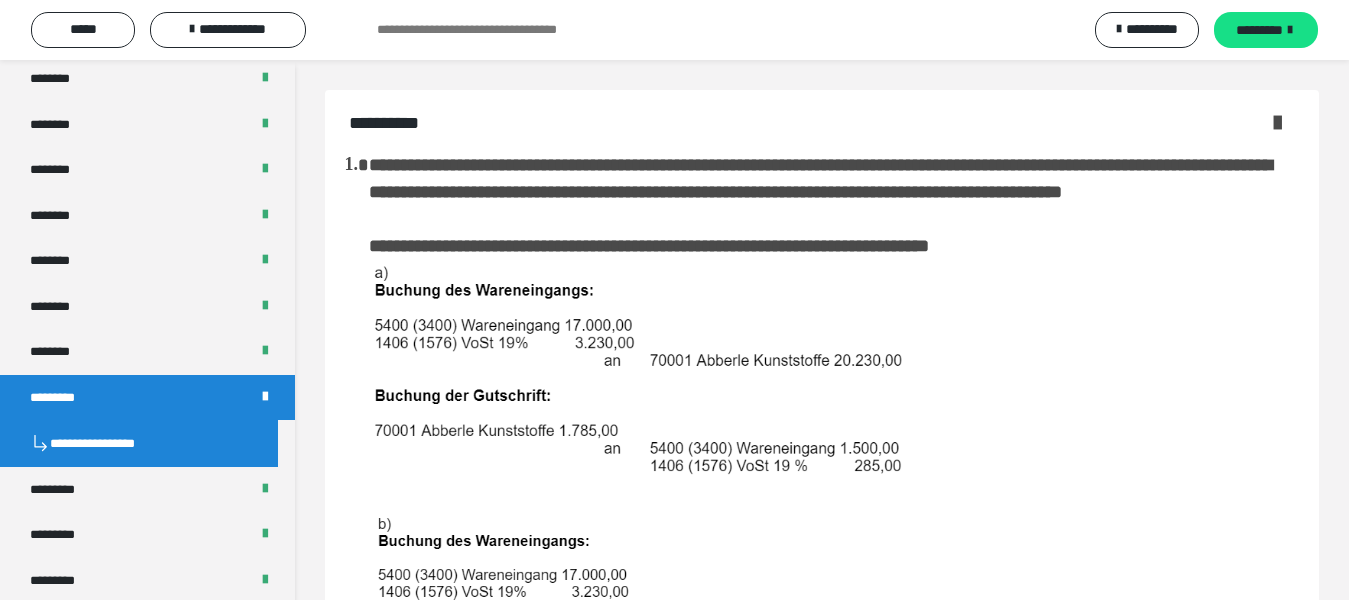 click at bounding box center (1277, 122) 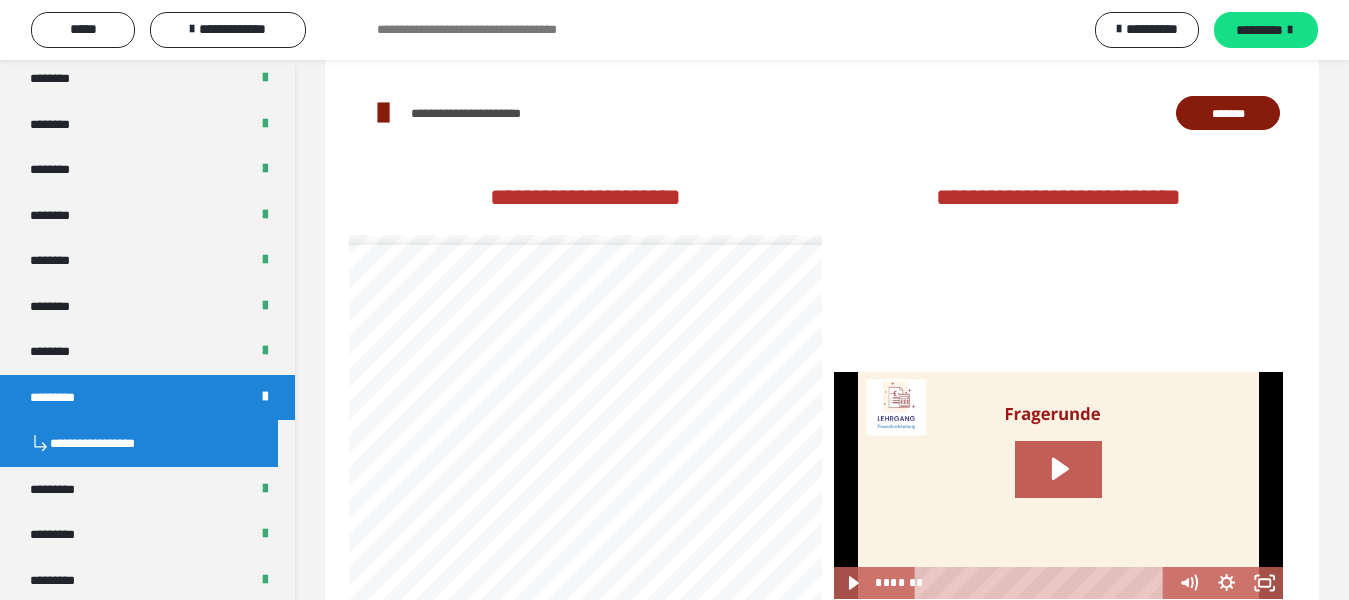 scroll, scrollTop: 3046, scrollLeft: 0, axis: vertical 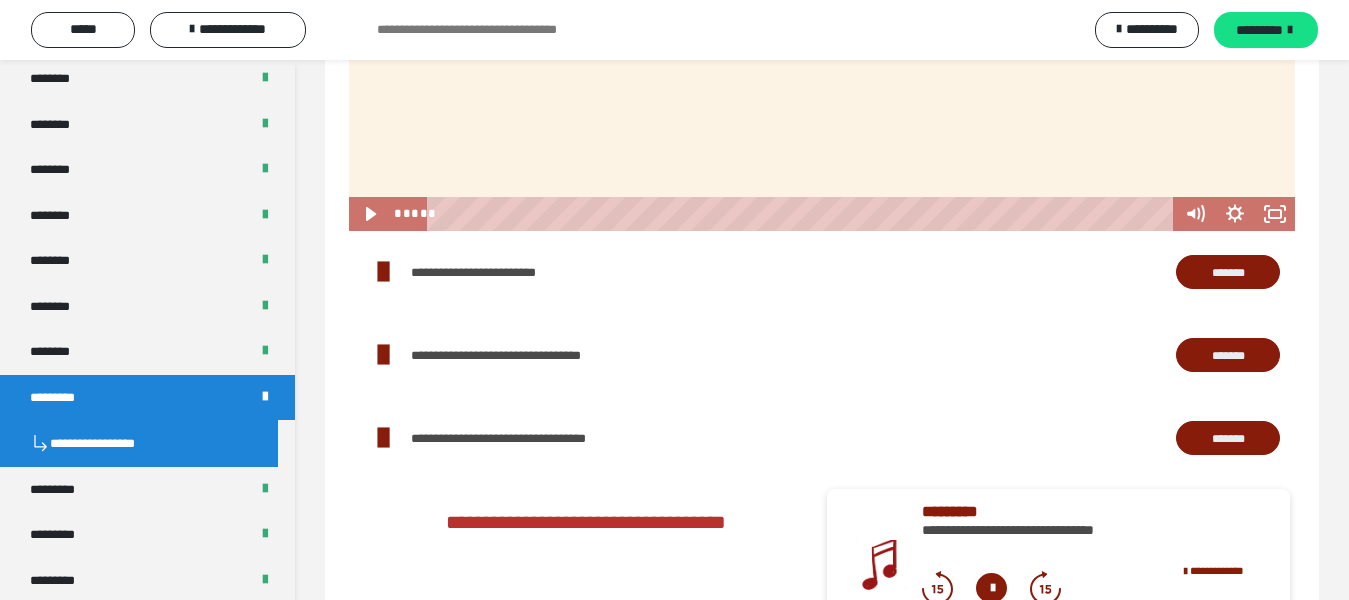 click on "*******" at bounding box center [1228, 273] 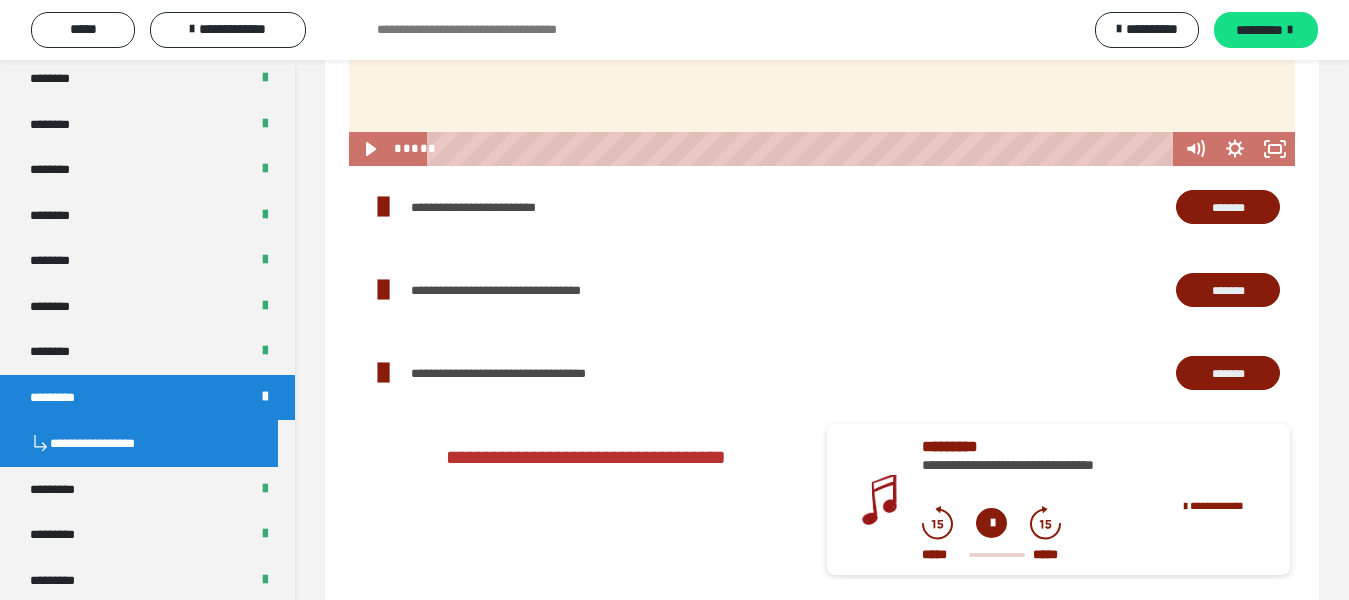 scroll, scrollTop: 2246, scrollLeft: 0, axis: vertical 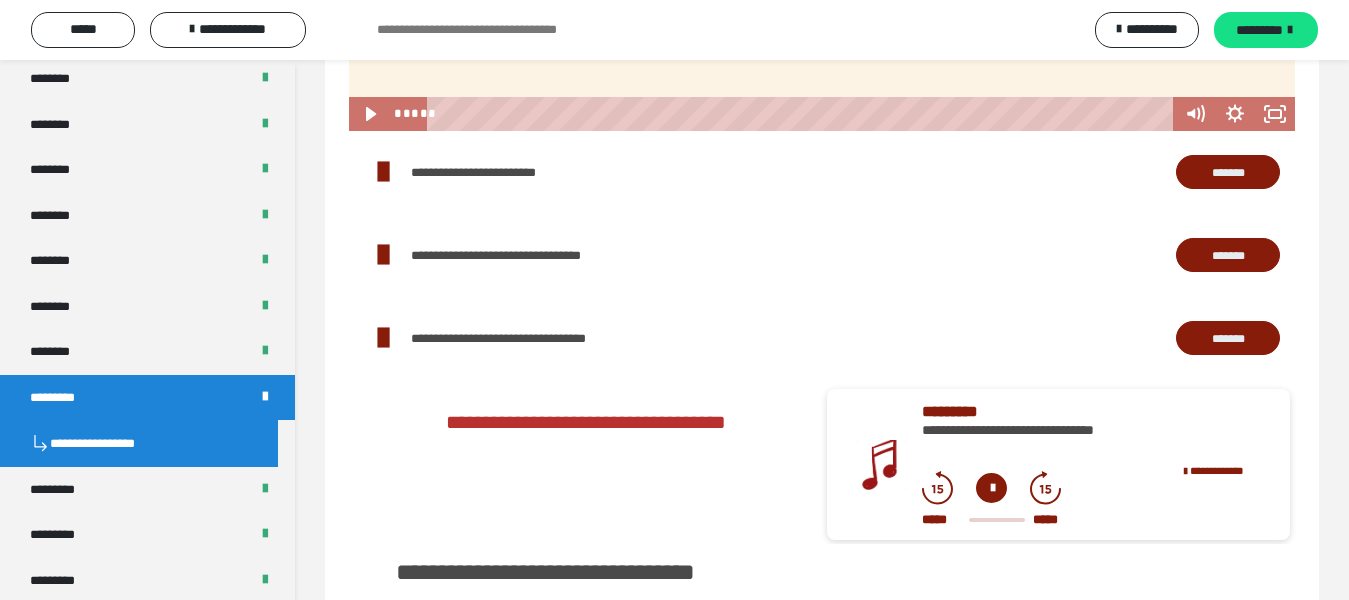 click on "*******" at bounding box center (1228, 173) 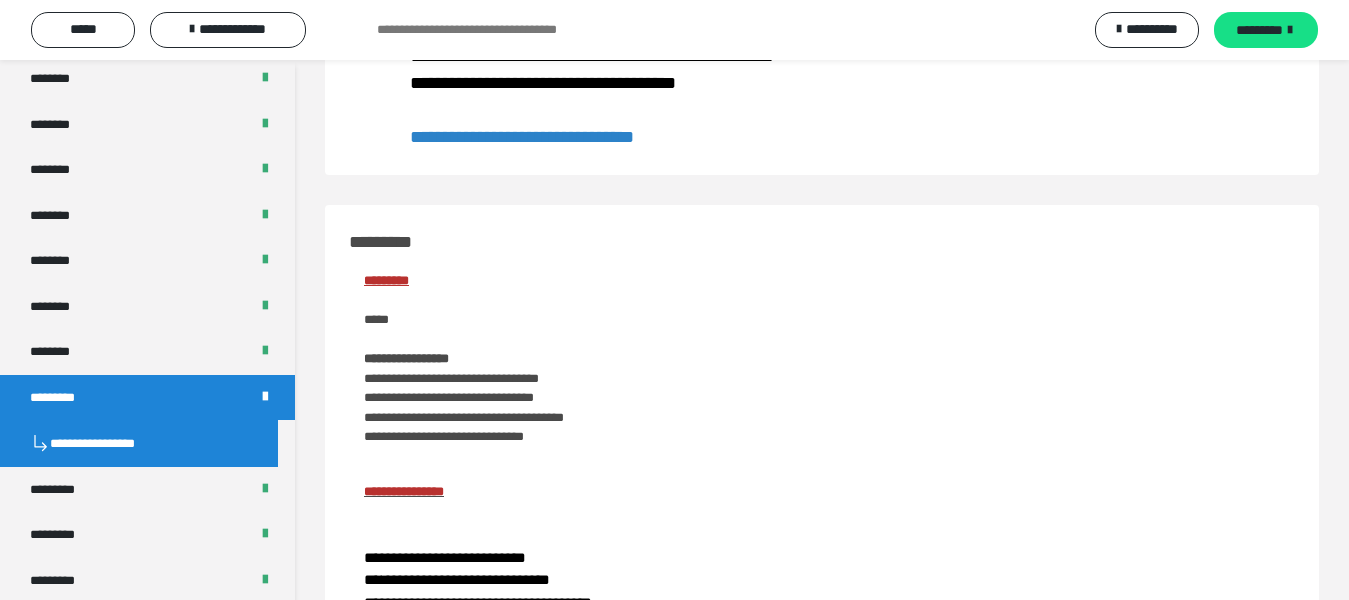 scroll, scrollTop: 0, scrollLeft: 0, axis: both 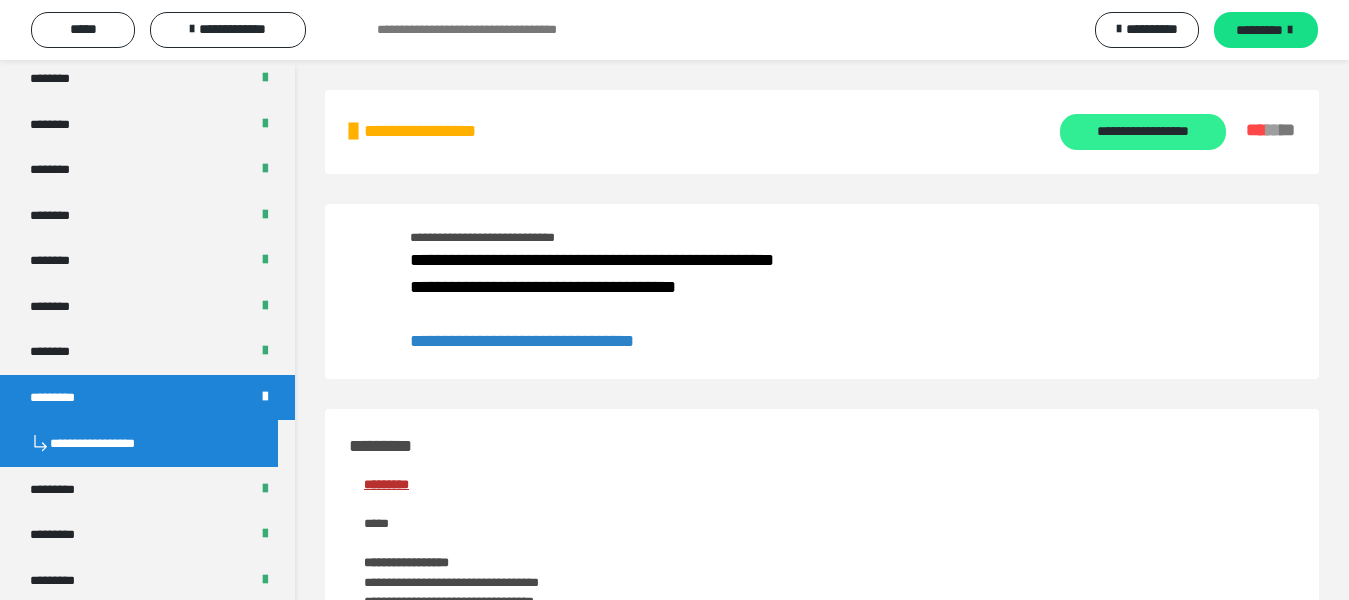 click on "**********" at bounding box center (1143, 131) 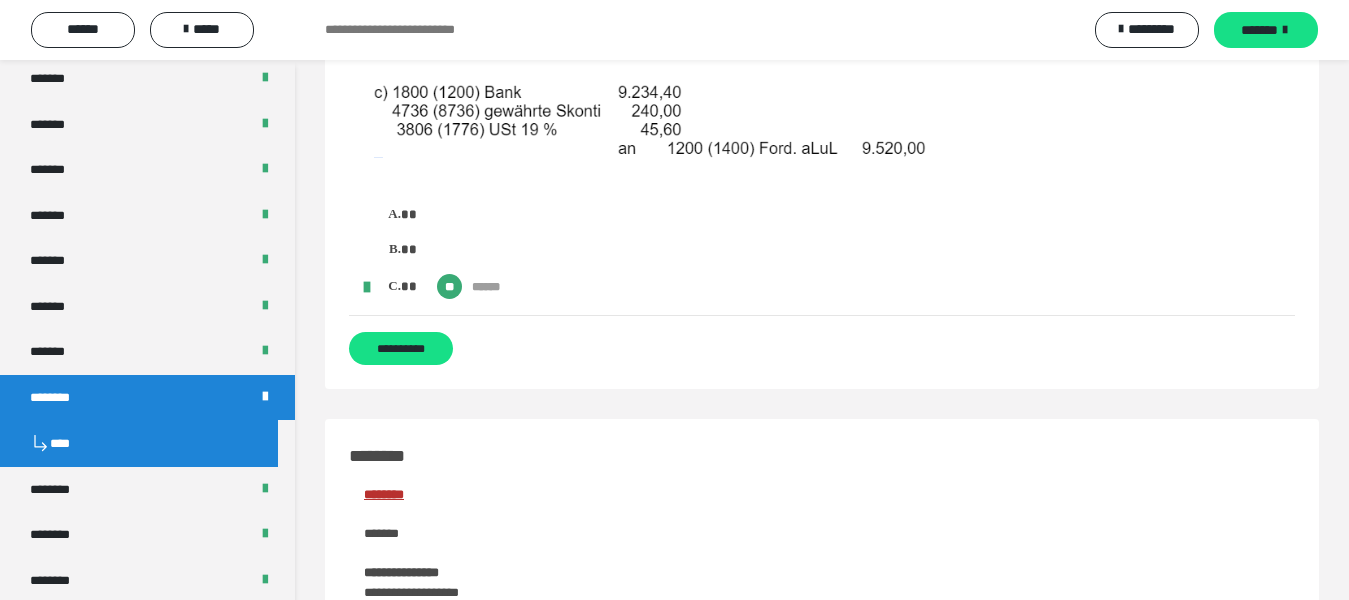 scroll, scrollTop: 3200, scrollLeft: 0, axis: vertical 